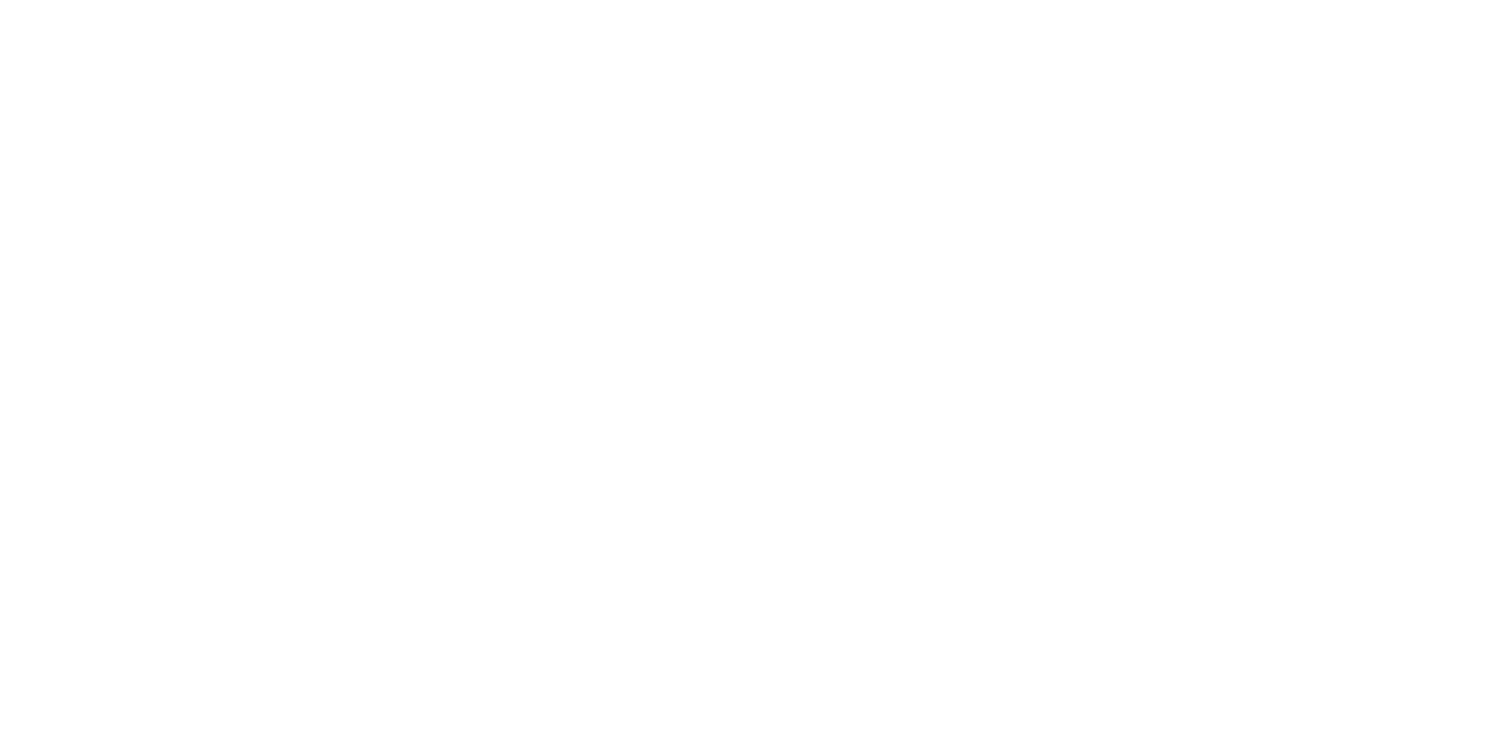 scroll, scrollTop: 0, scrollLeft: 0, axis: both 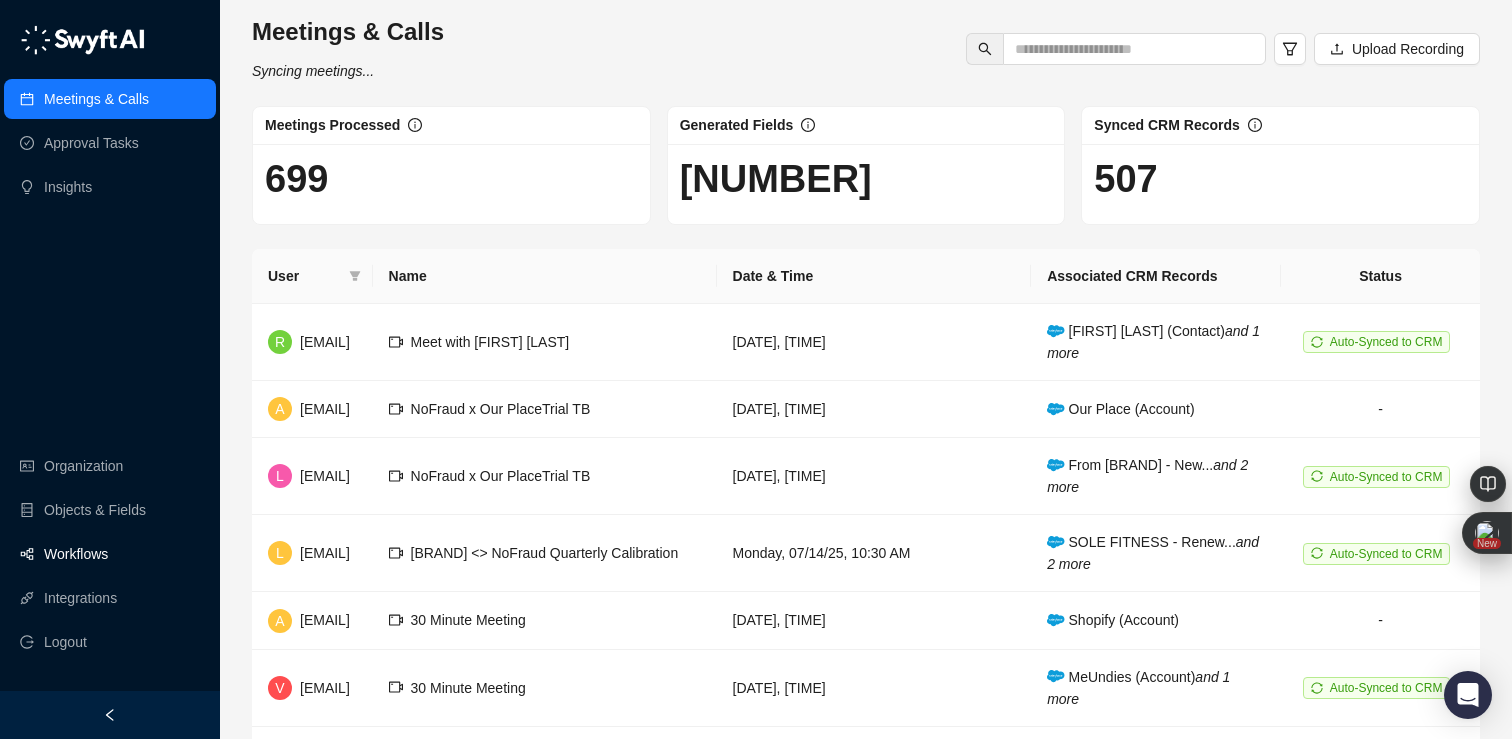 click on "Workflows" at bounding box center (76, 554) 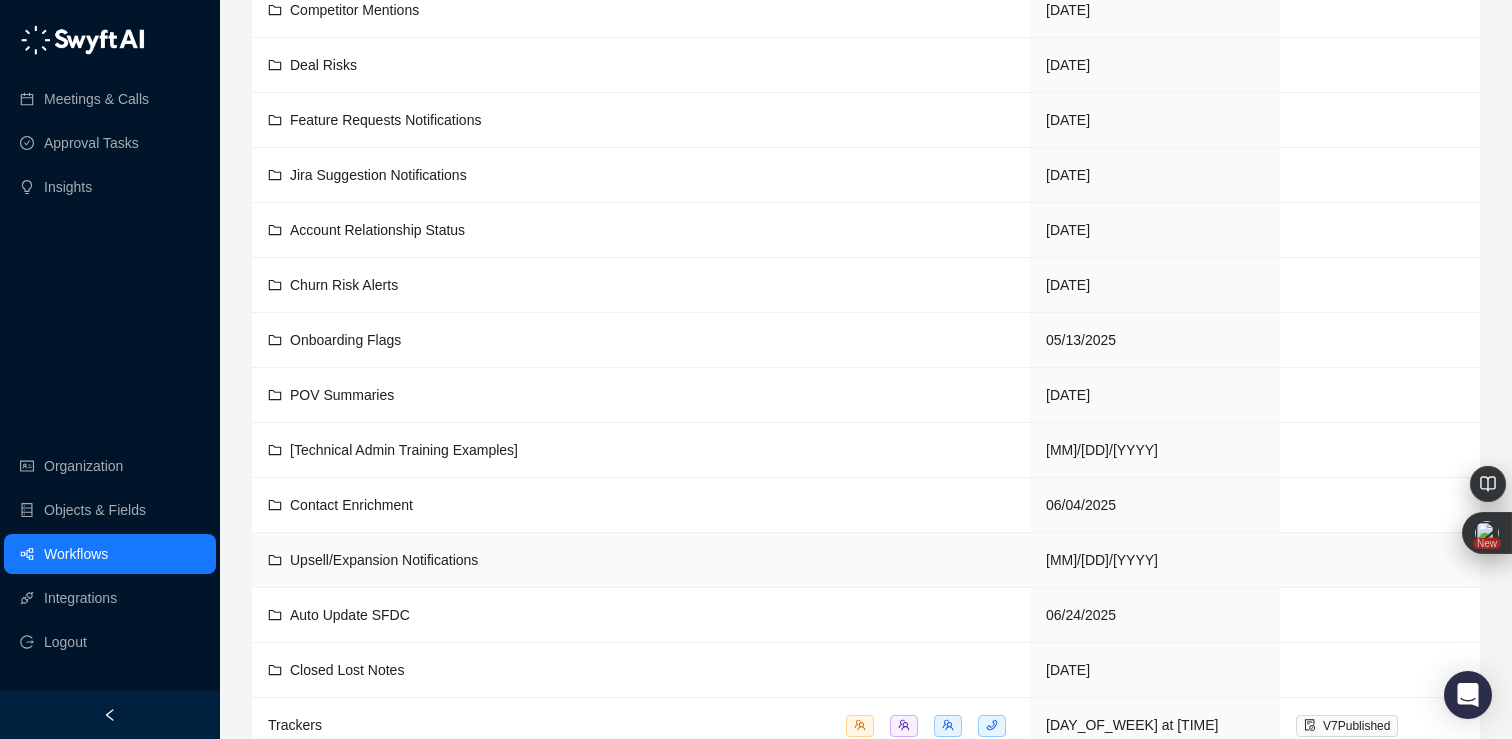scroll, scrollTop: 331, scrollLeft: 0, axis: vertical 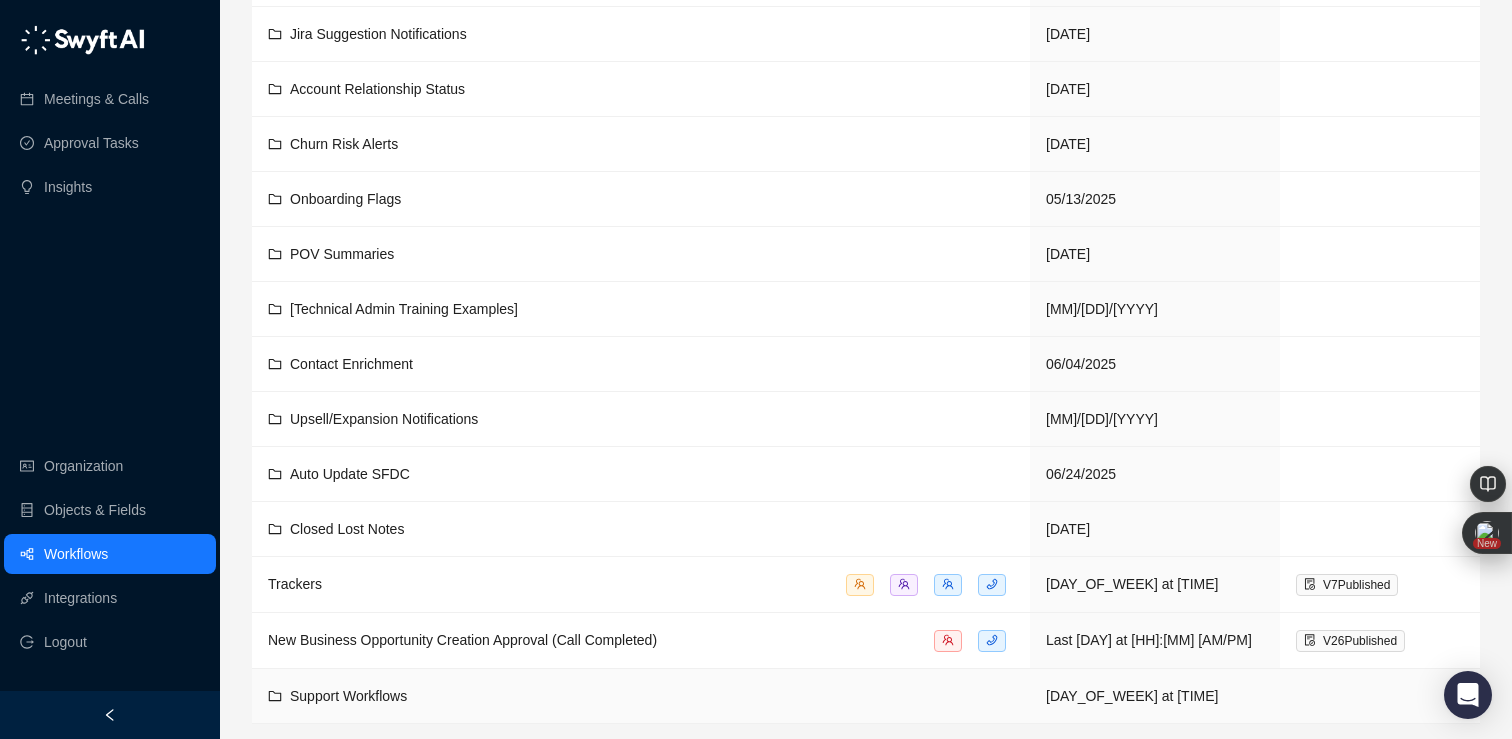 click on "Support Workflows" at bounding box center [641, 696] 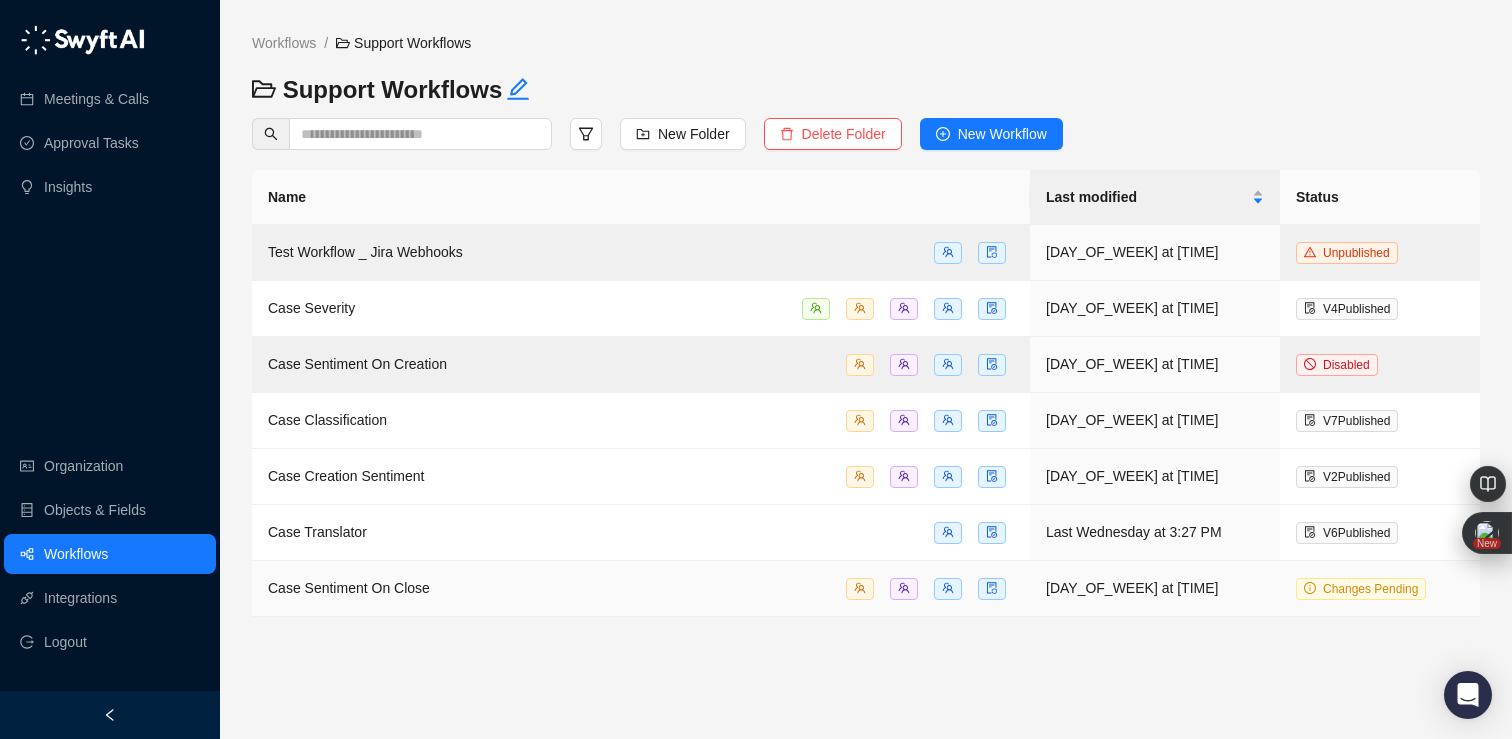 click on "Case Sentiment On Close" at bounding box center [641, 588] 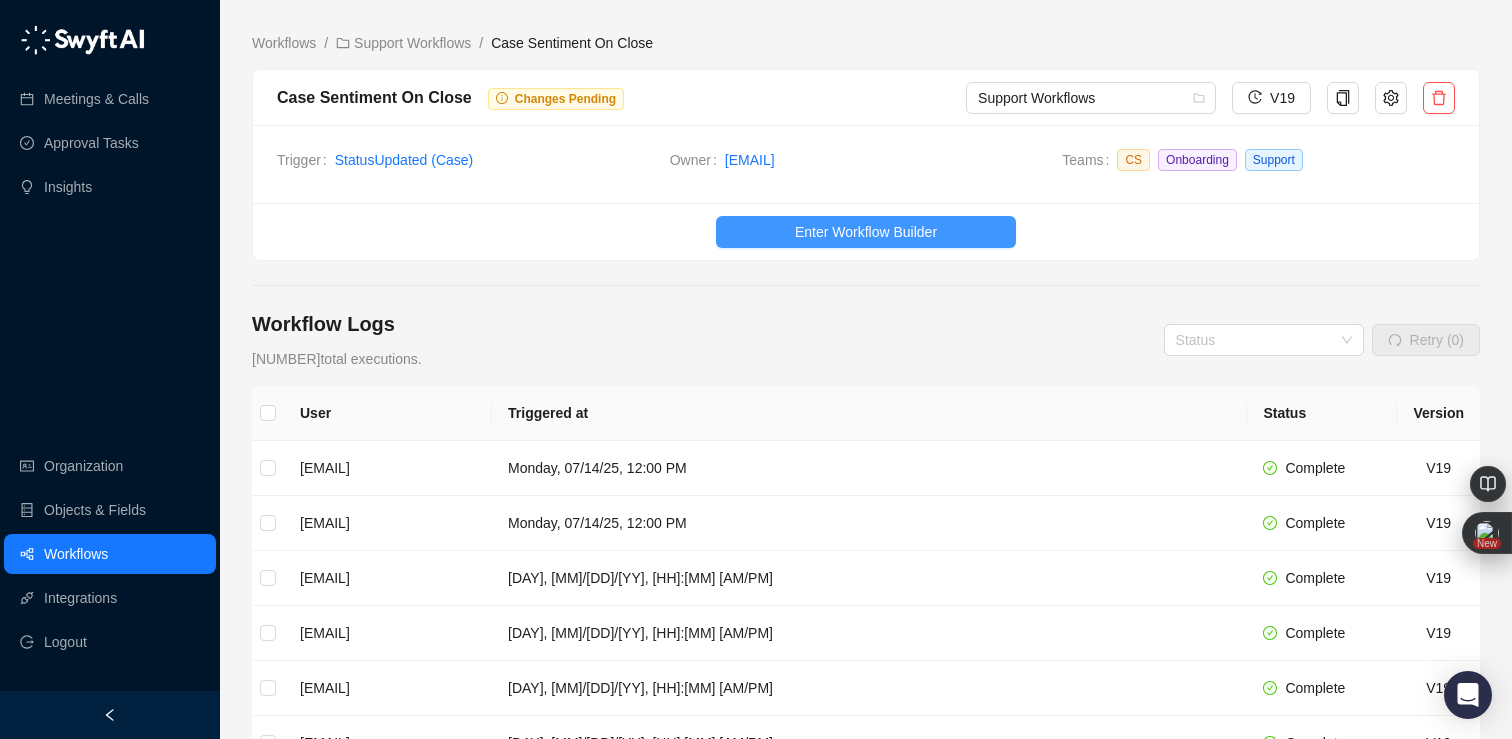 click on "Enter Workflow Builder" at bounding box center (866, 232) 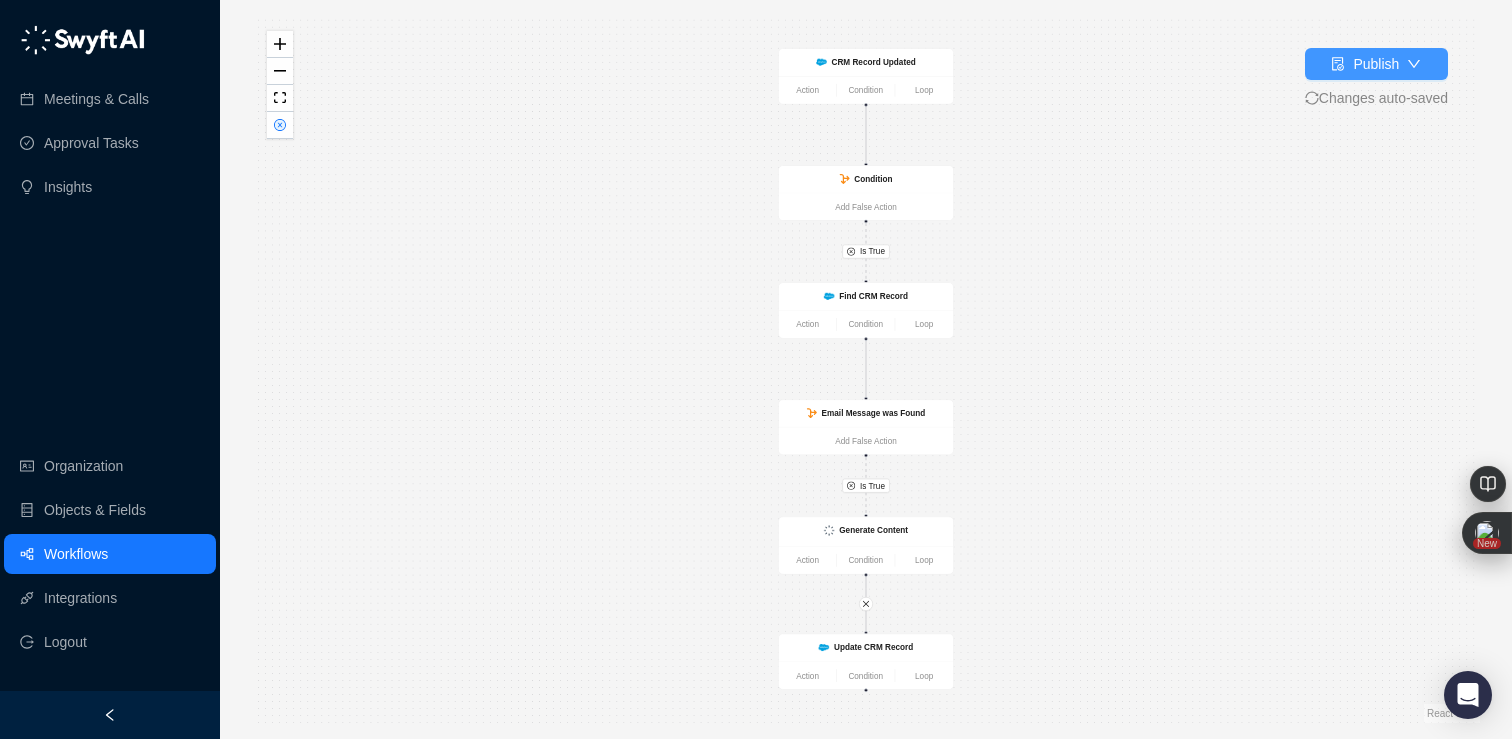 click on "Publish" at bounding box center (1376, 64) 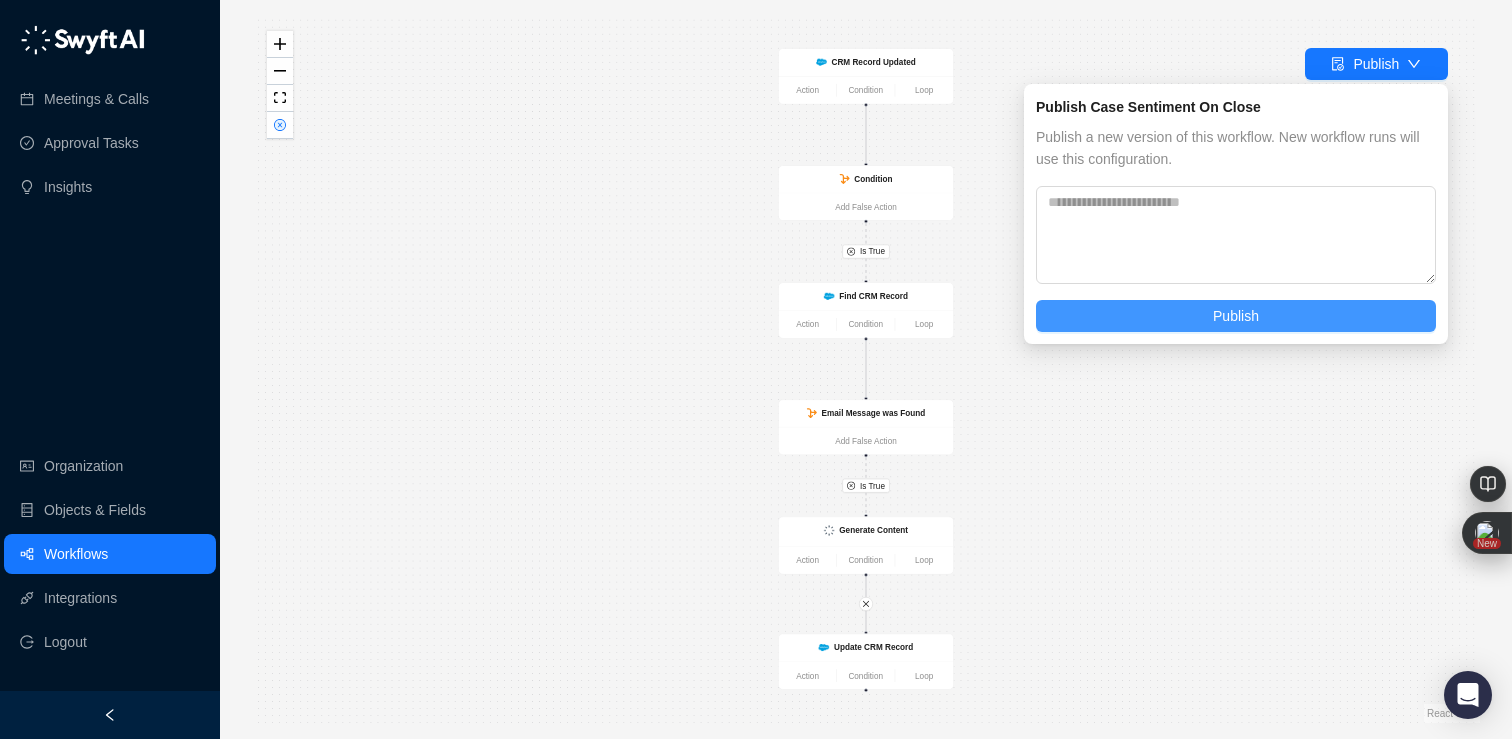 click on "Publish" at bounding box center (1236, 316) 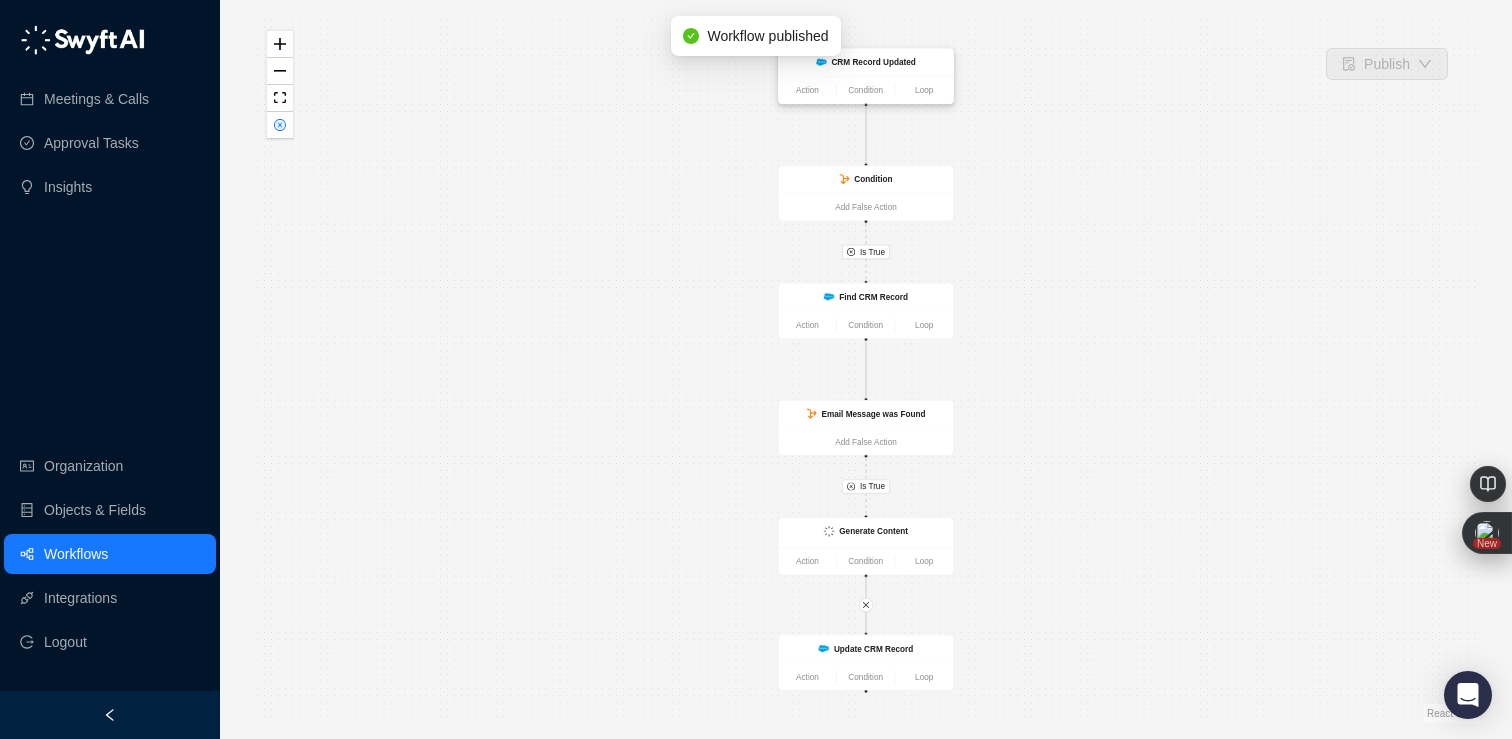 click on "CRM Record Updated" at bounding box center (866, 63) 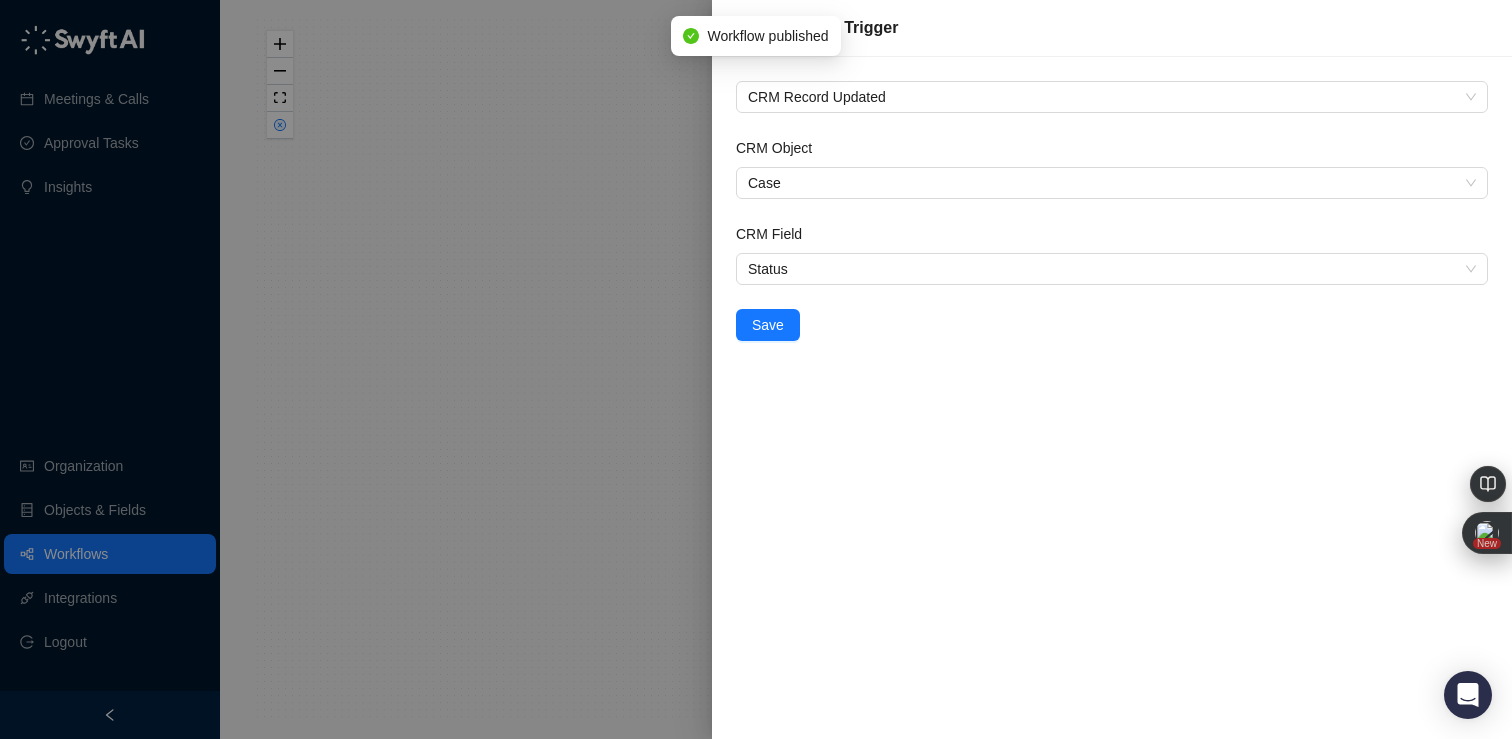 click on "Workflow published" at bounding box center (767, 36) 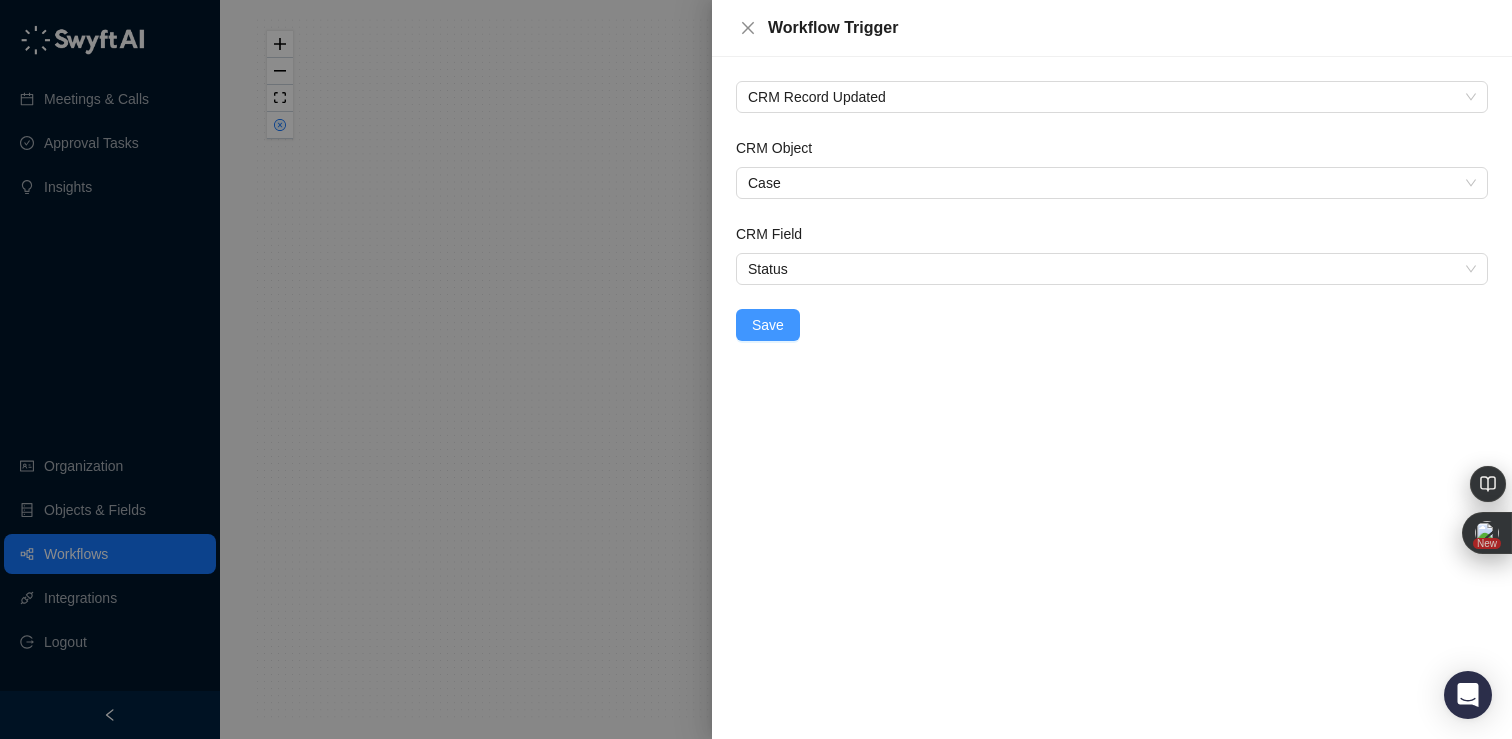 click on "Save" at bounding box center [768, 325] 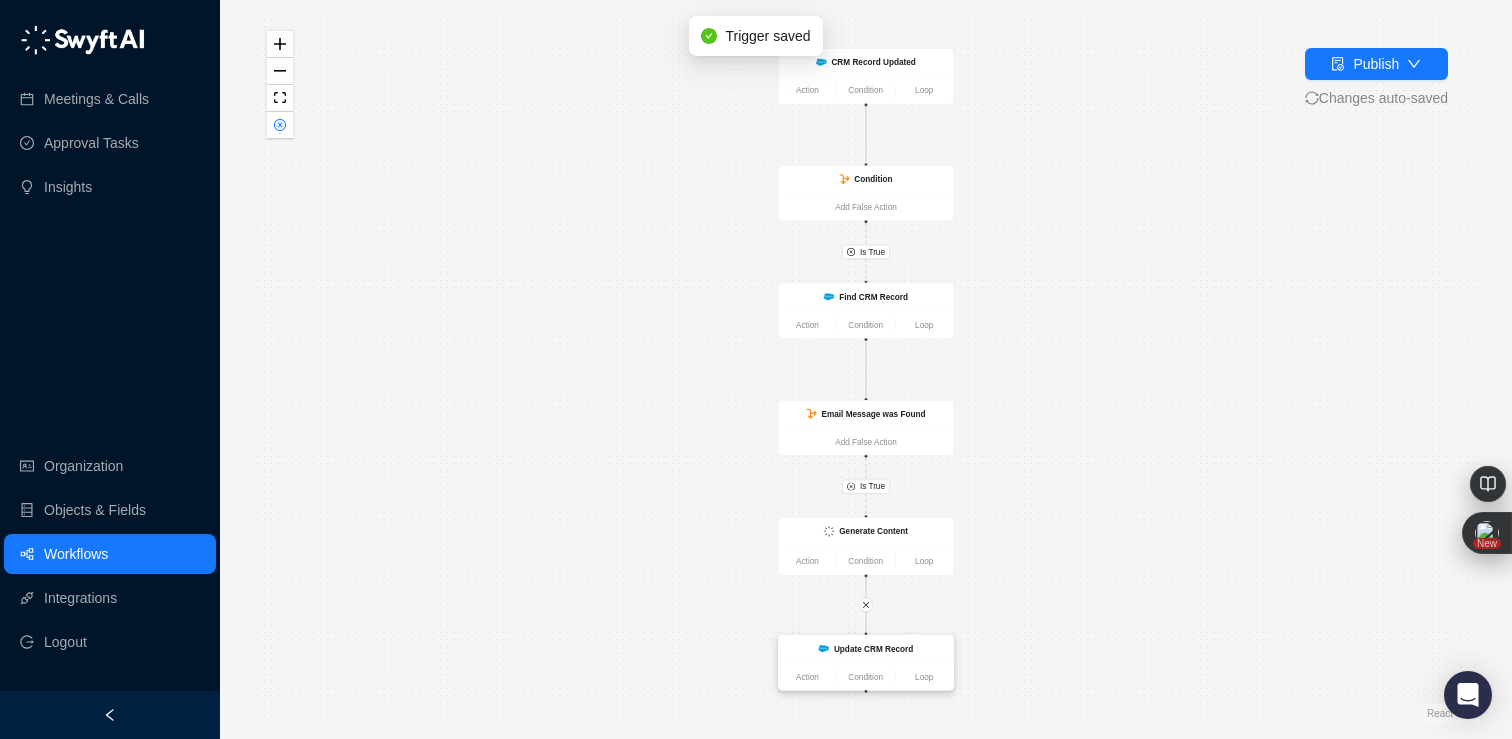 click on "Update CRM Record" at bounding box center (866, 649) 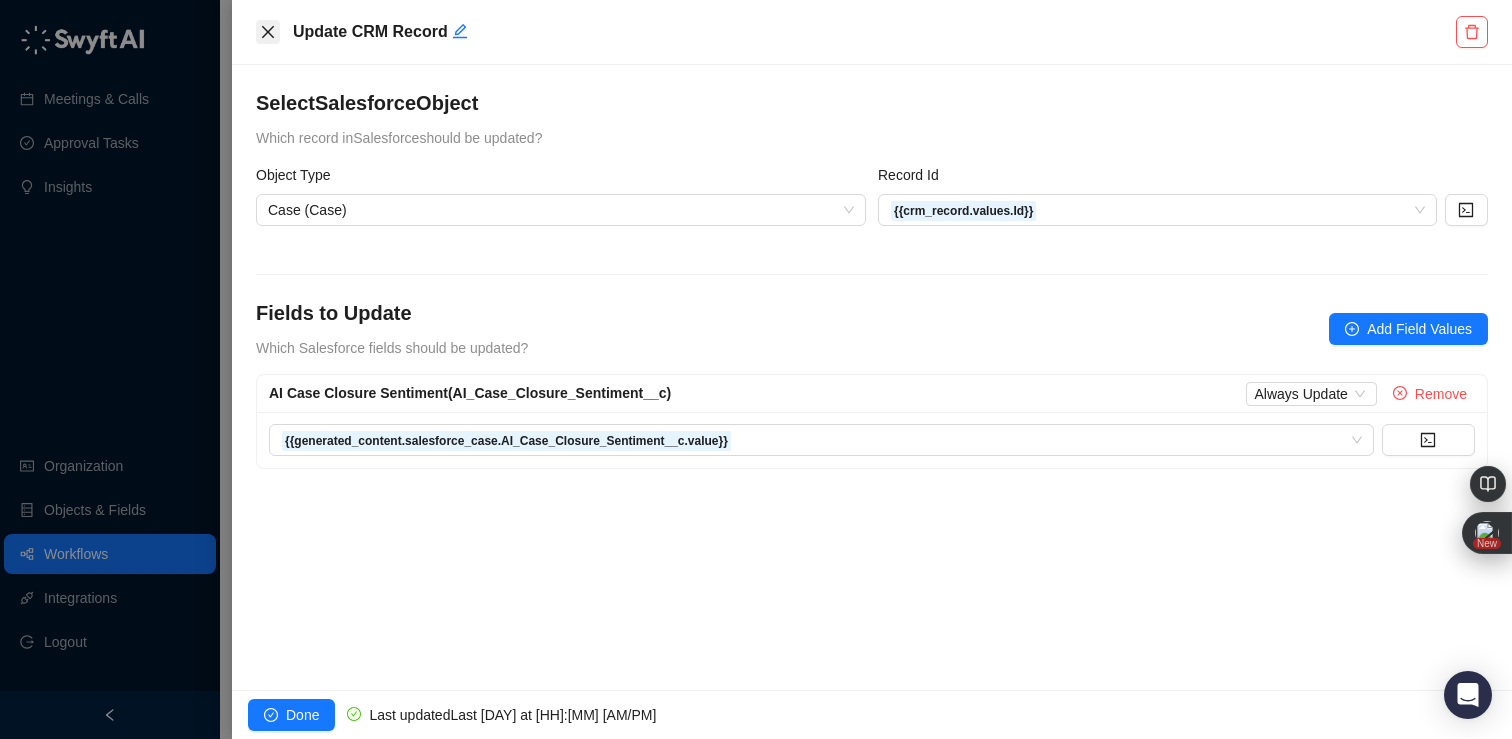 click 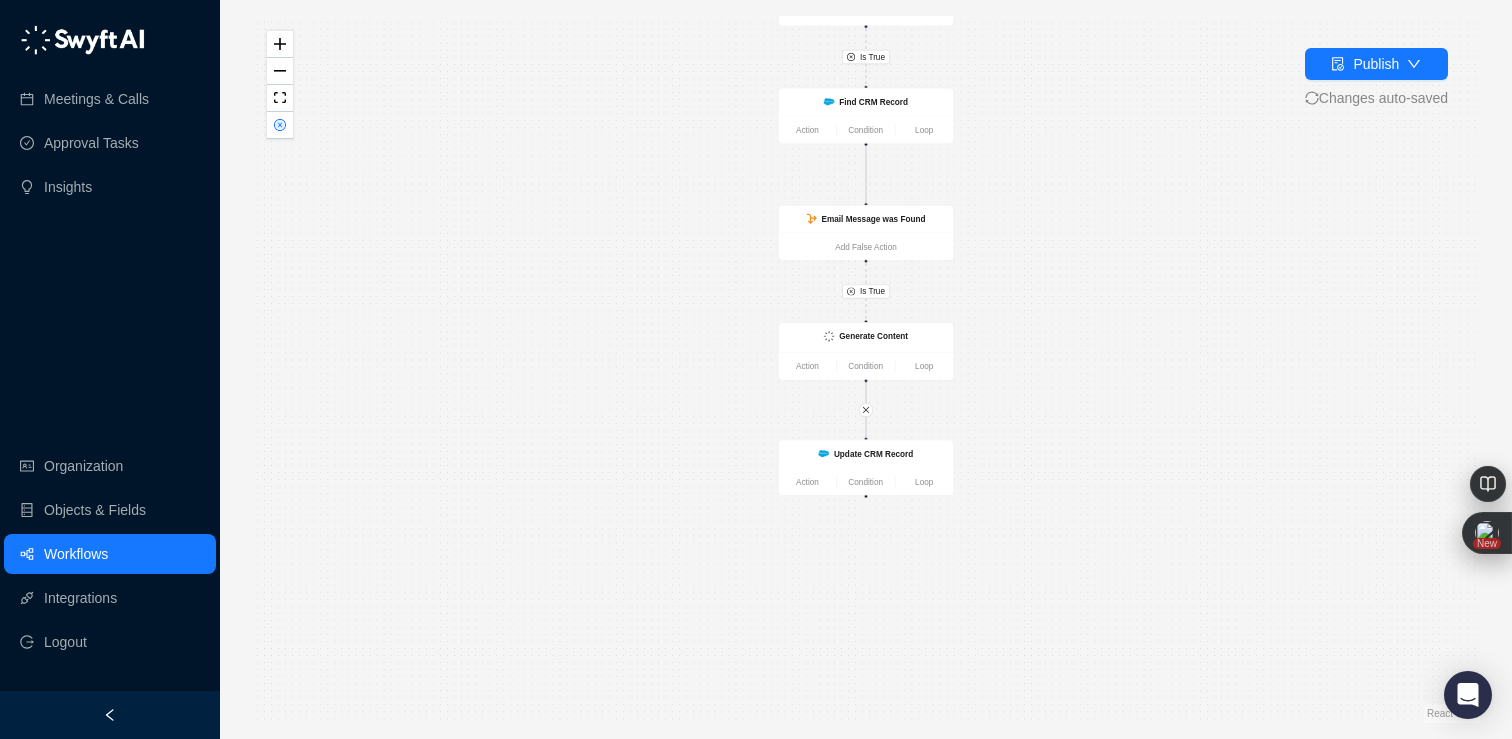 drag, startPoint x: 632, startPoint y: 588, endPoint x: 632, endPoint y: 394, distance: 194 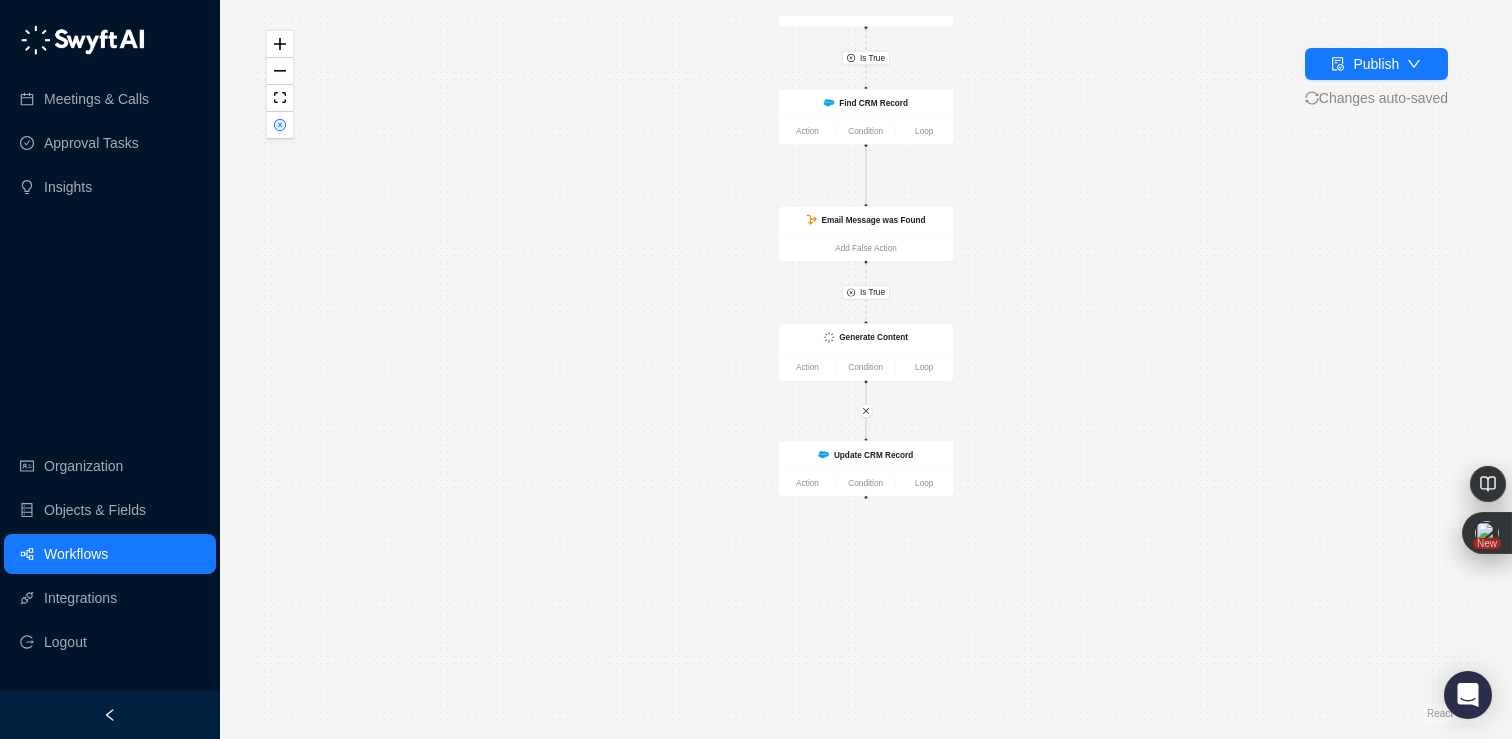 click on "Workflows" at bounding box center (76, 554) 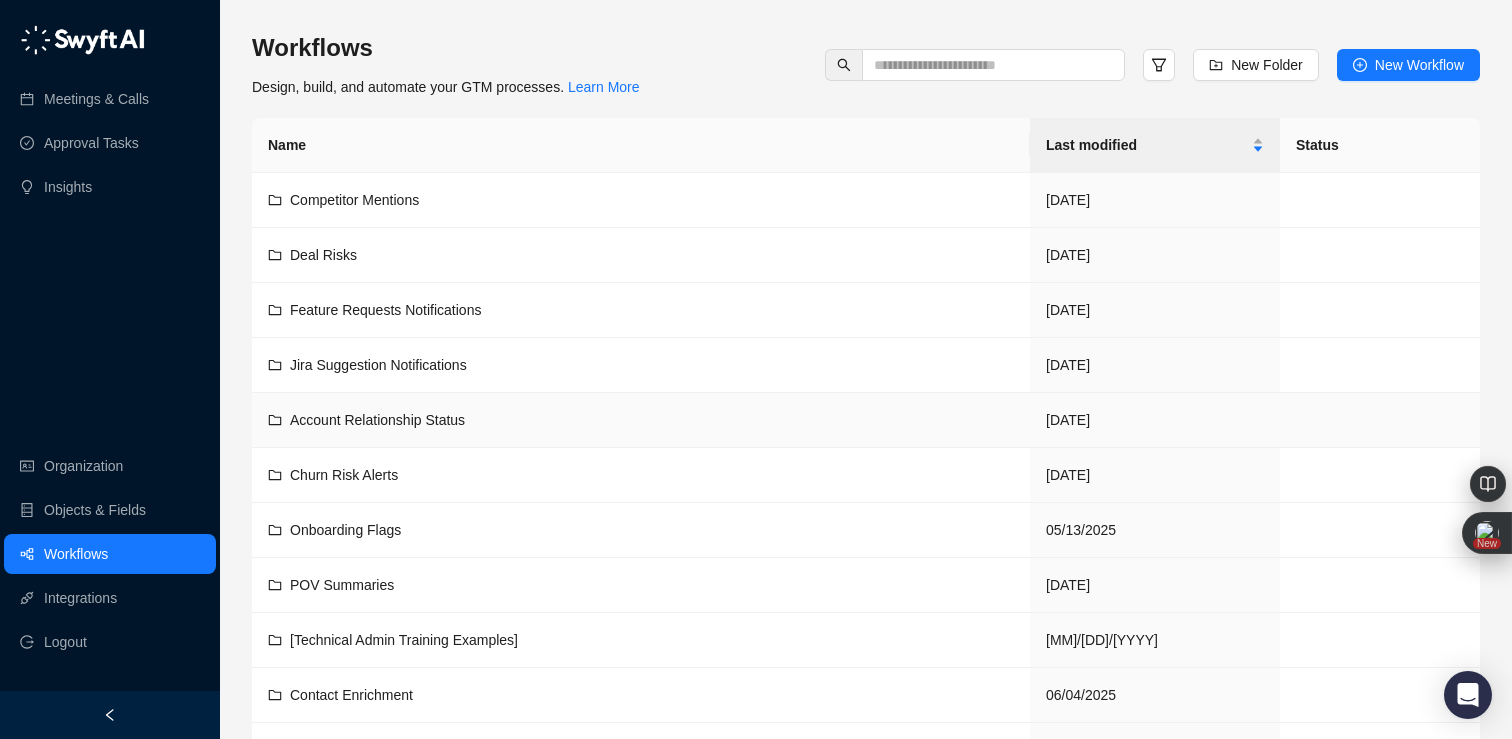 scroll, scrollTop: 331, scrollLeft: 0, axis: vertical 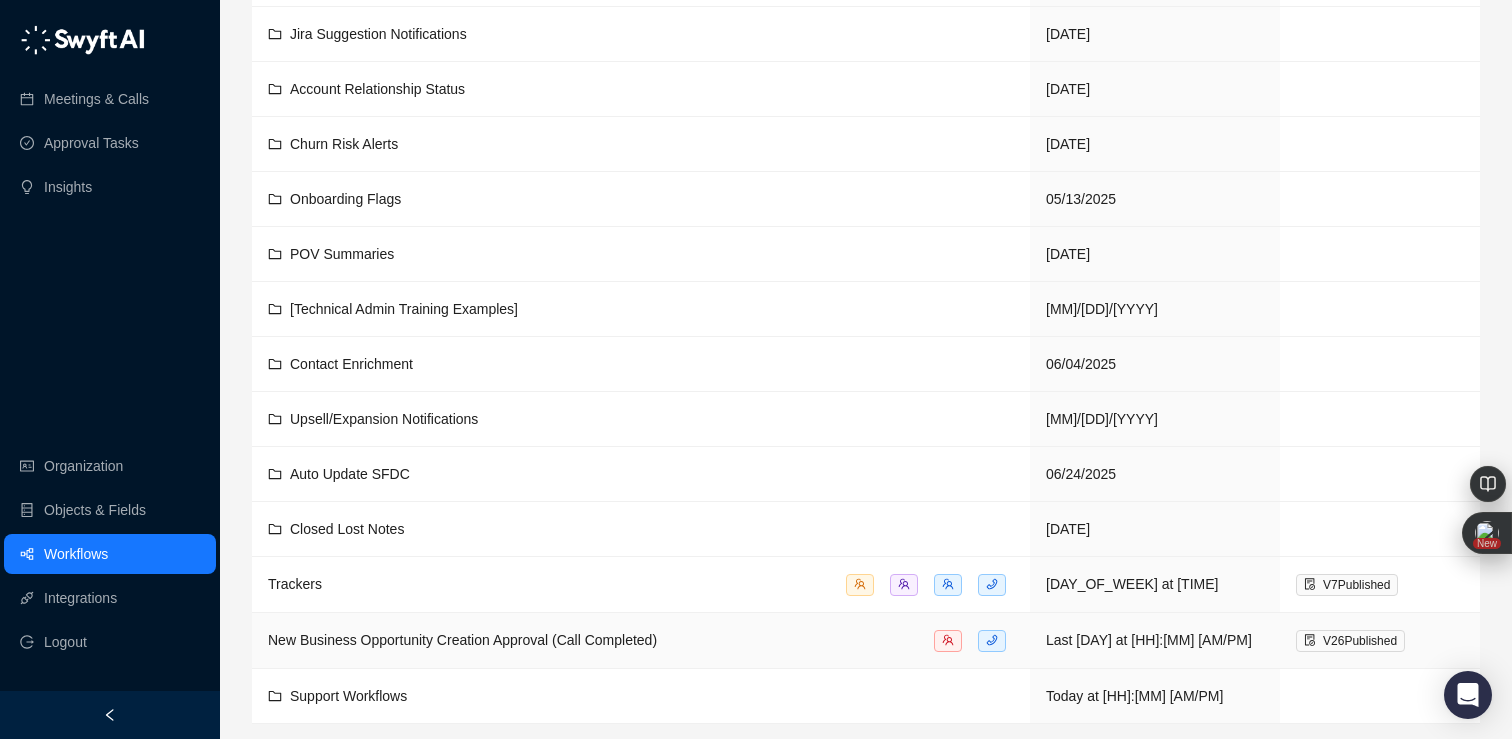 click on "New Business Opportunity Creation Approval (Call Completed)" at bounding box center [462, 640] 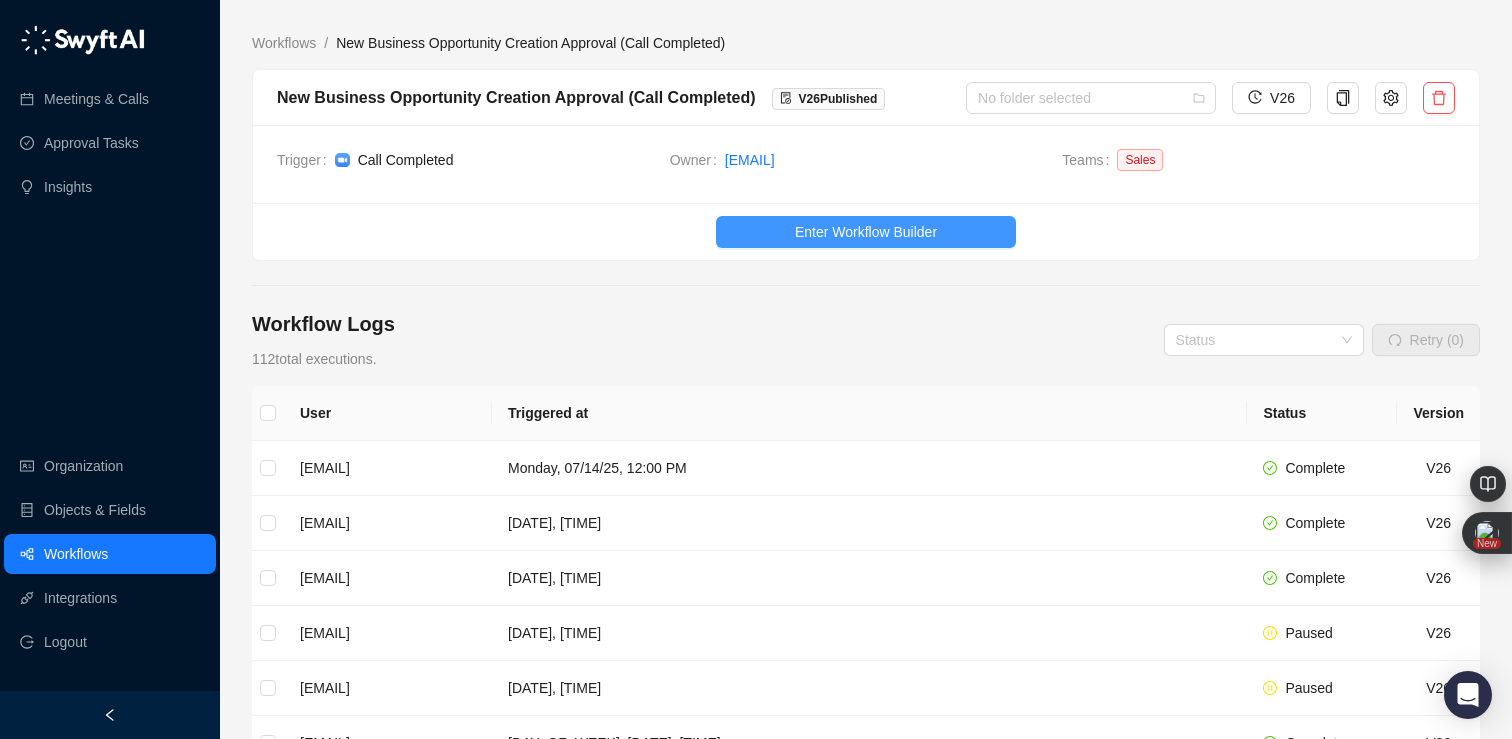 click on "Enter Workflow Builder" at bounding box center [866, 232] 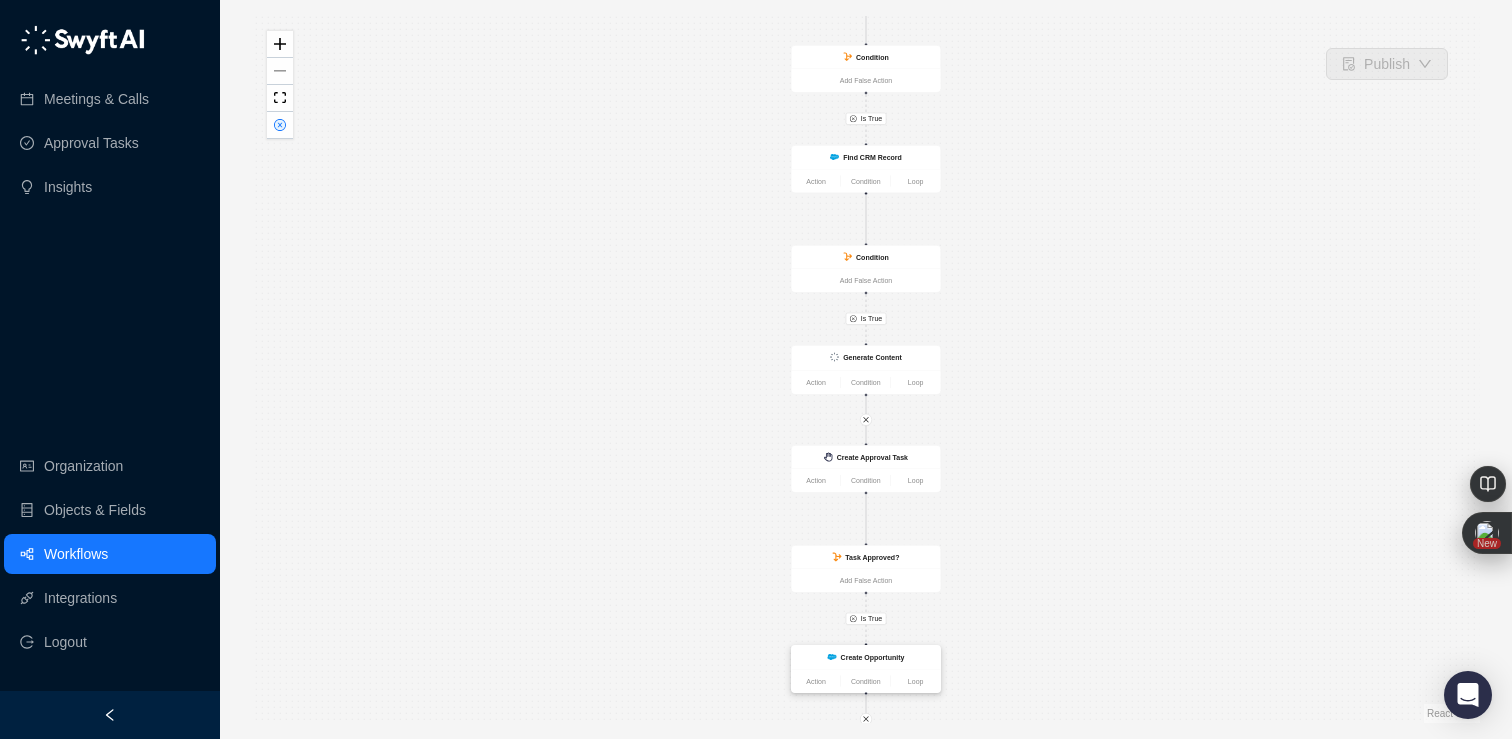 click on "Create Opportunity" at bounding box center [873, 657] 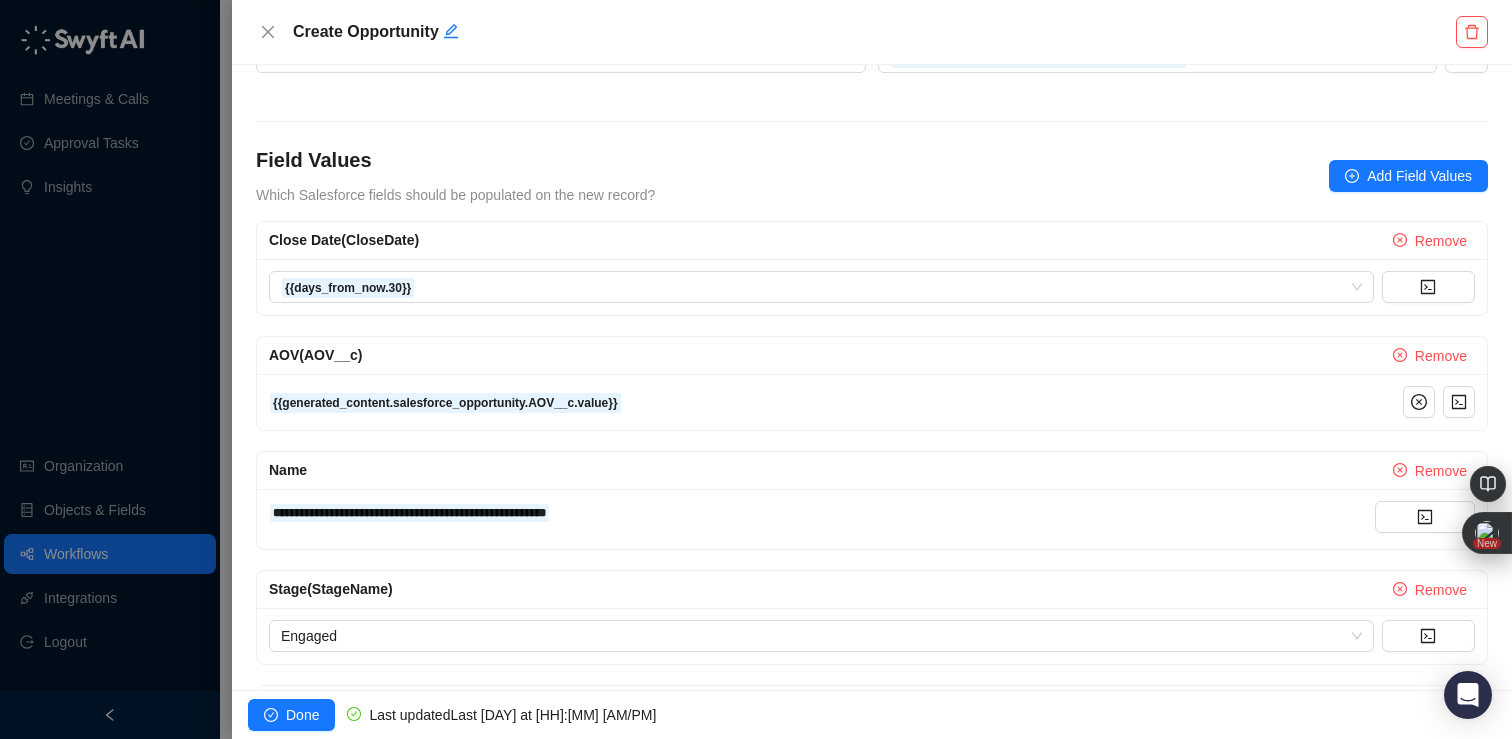 scroll, scrollTop: 616, scrollLeft: 0, axis: vertical 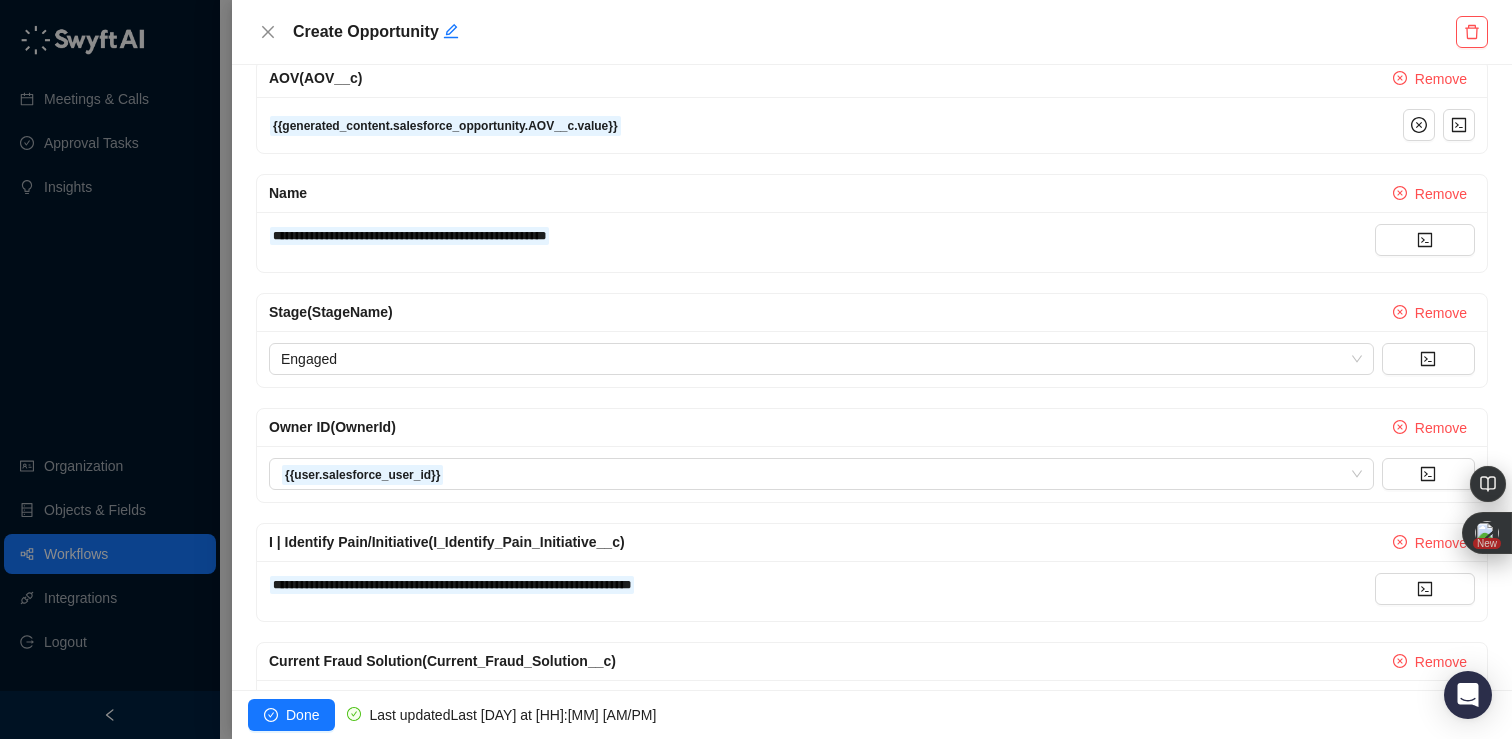 click on "**********" at bounding box center (872, 606) 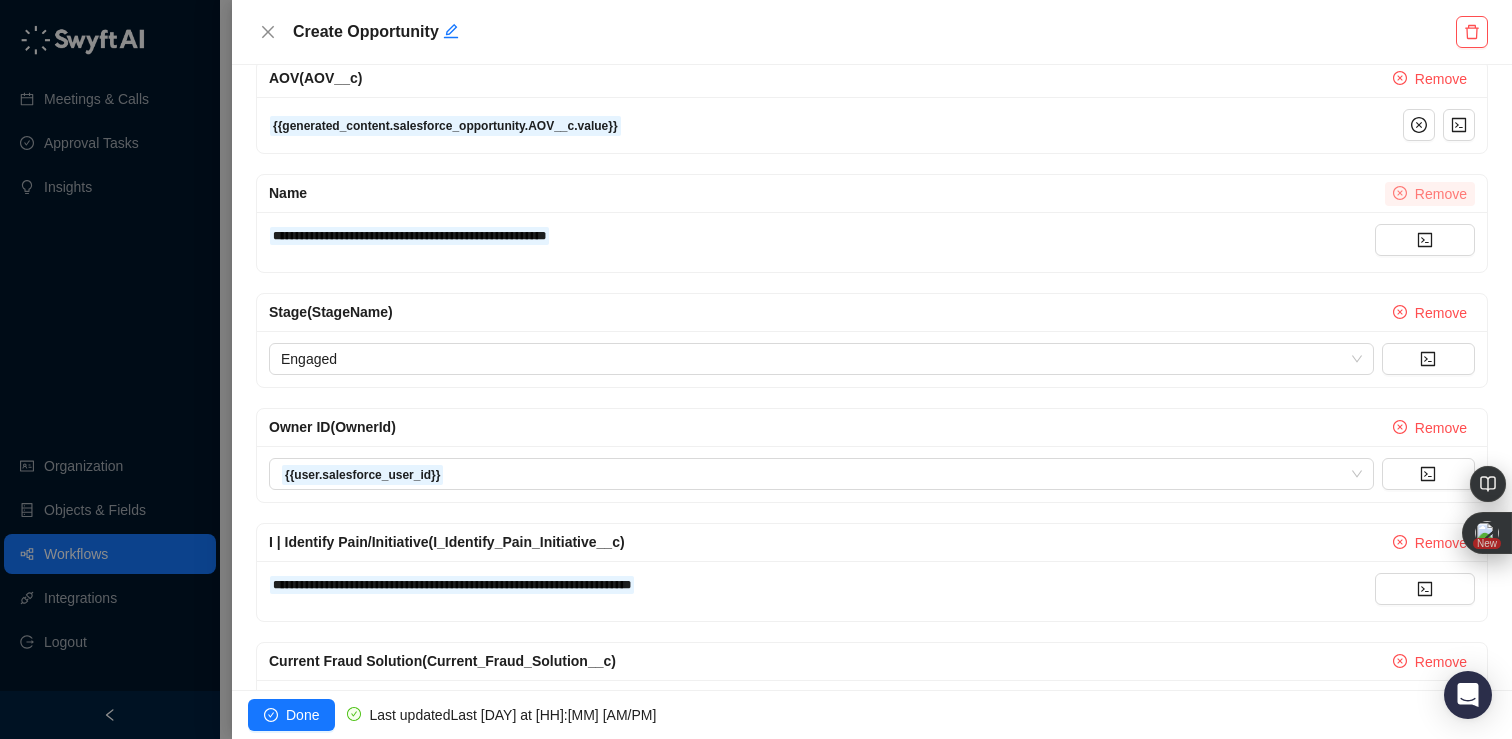 click on "Remove" at bounding box center (1430, 194) 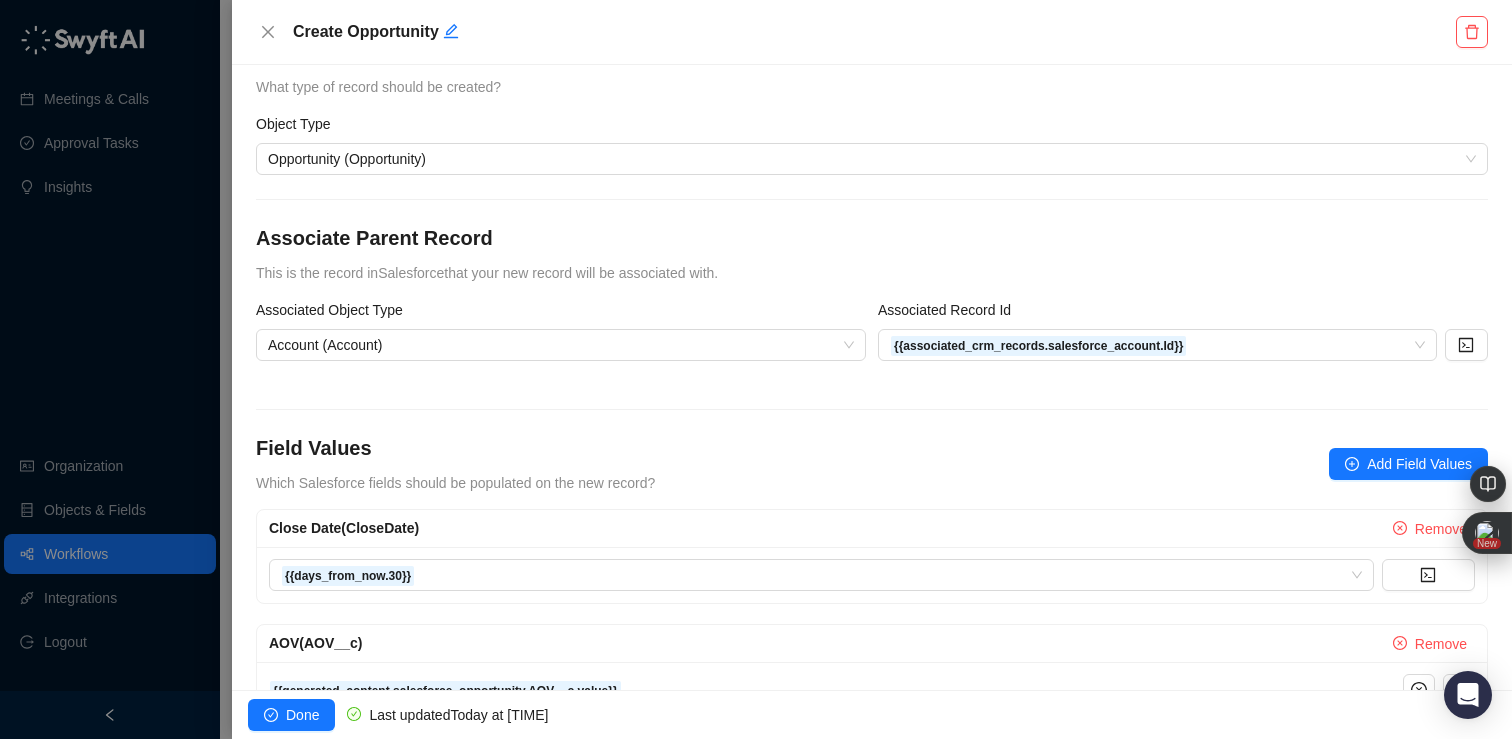scroll, scrollTop: 50, scrollLeft: 0, axis: vertical 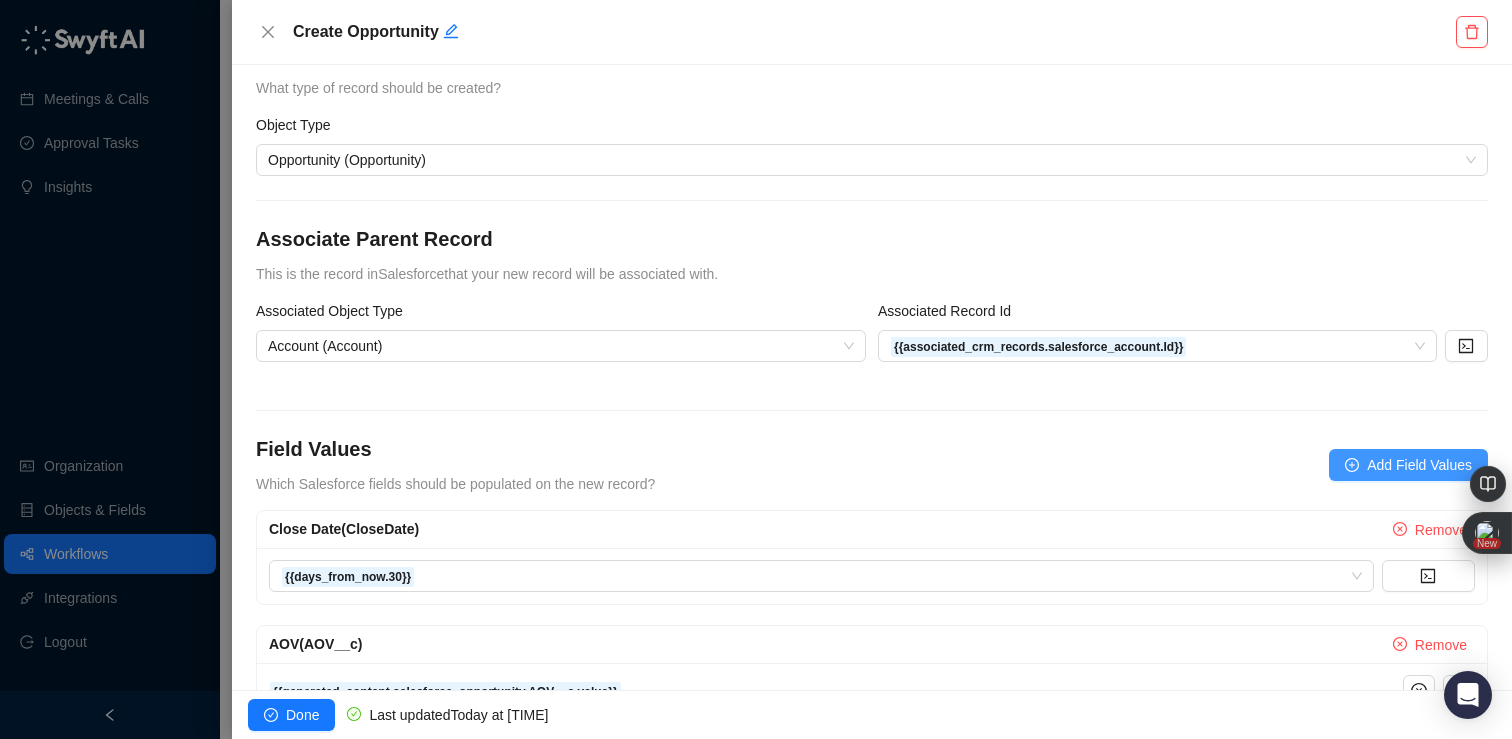 click on "Add Field Values" at bounding box center (1419, 465) 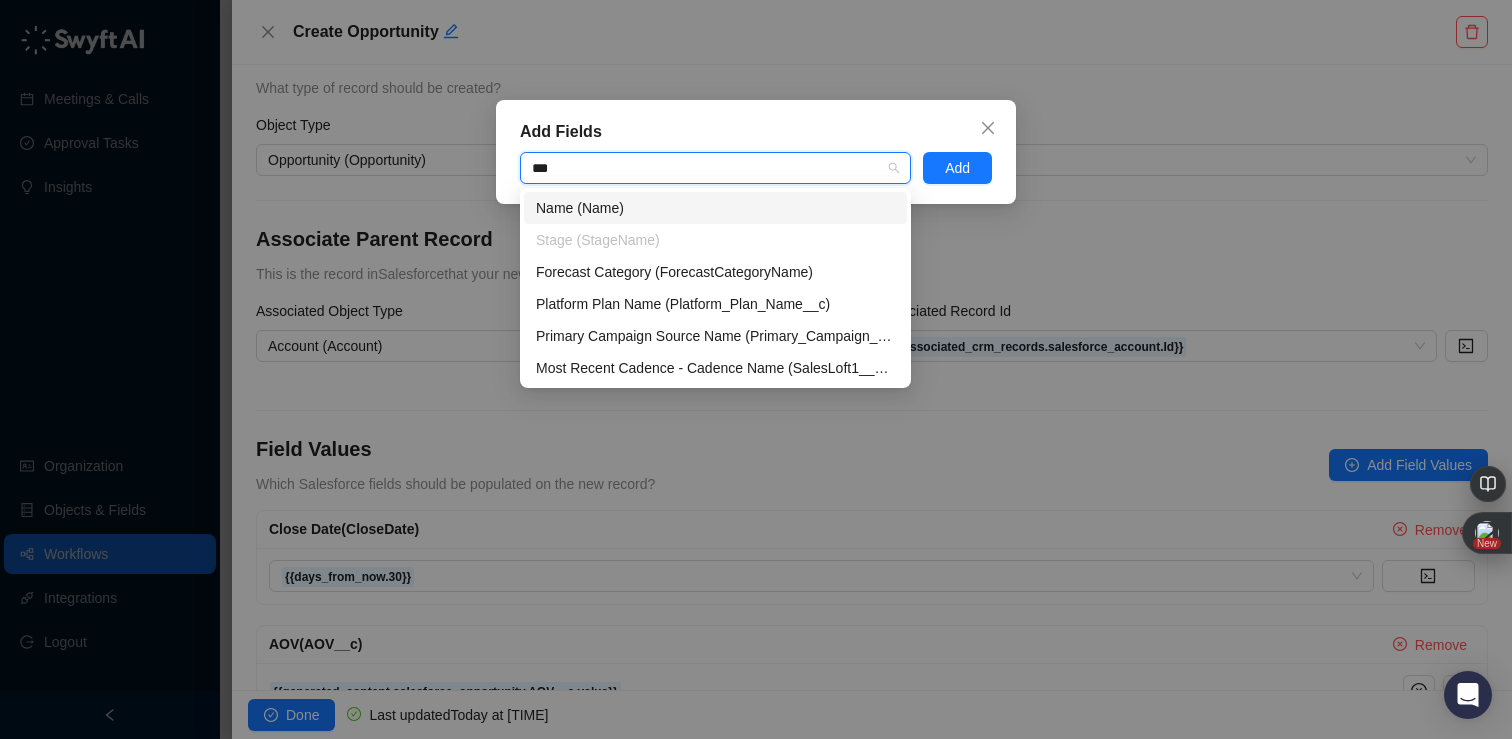 type on "****" 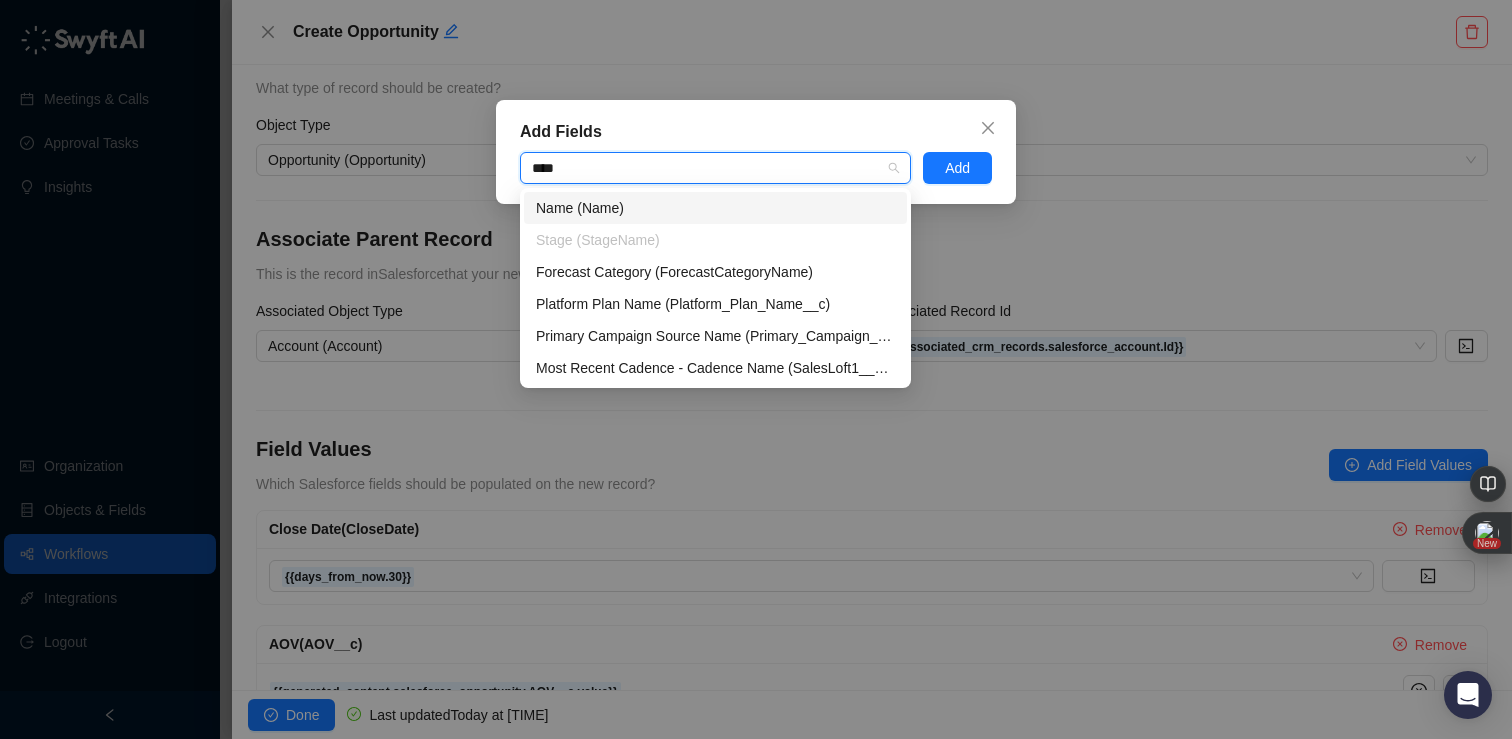 click on "Name (Name)" at bounding box center (715, 208) 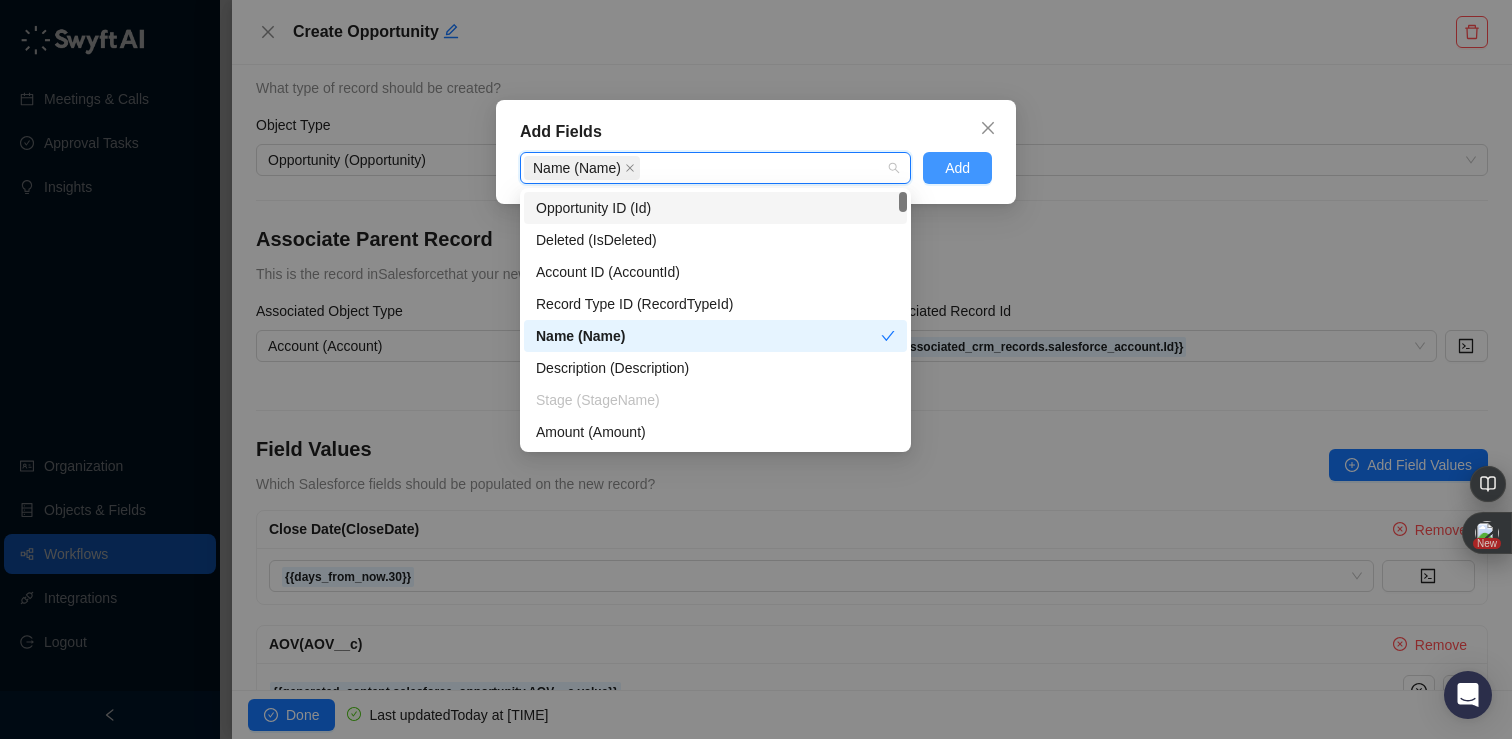 click on "Add" at bounding box center (957, 168) 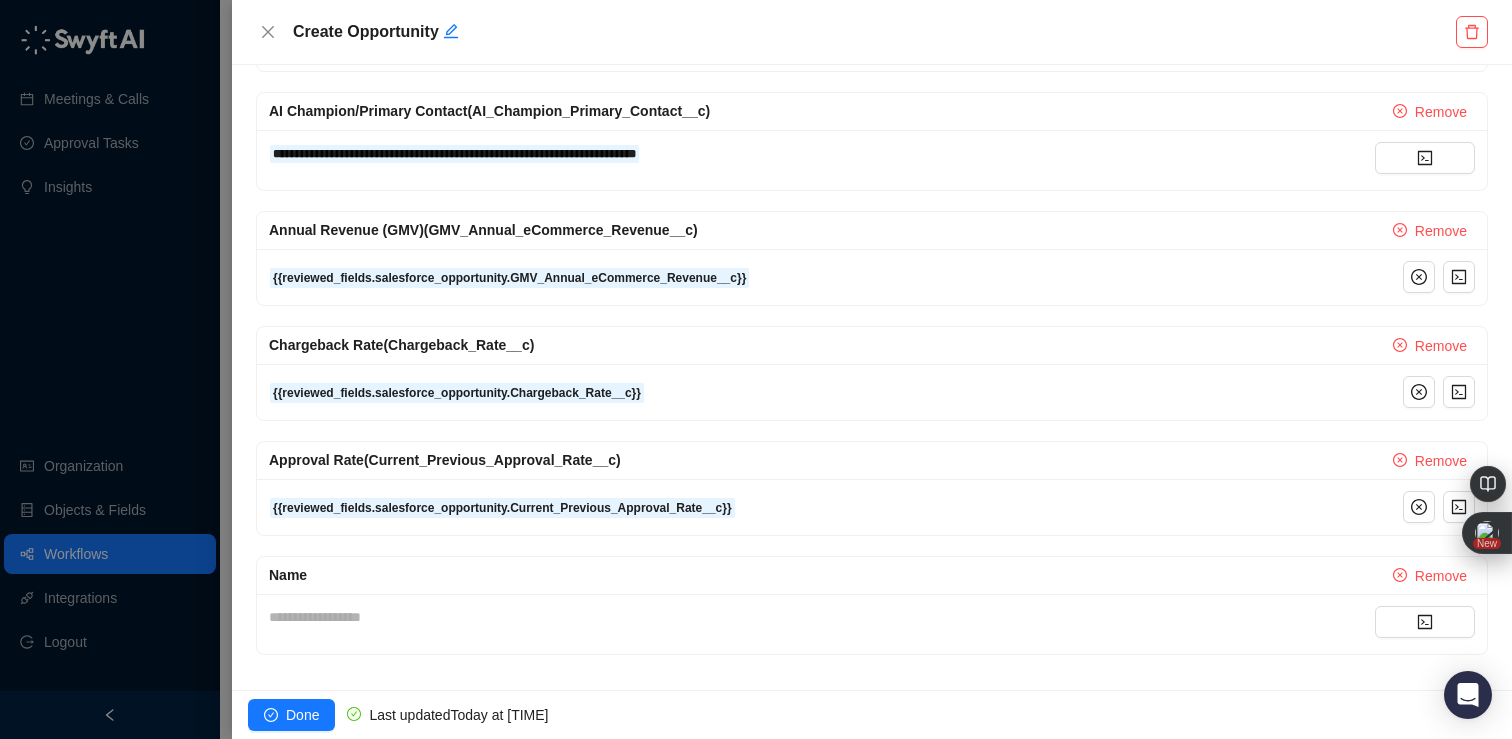 scroll, scrollTop: 1635, scrollLeft: 0, axis: vertical 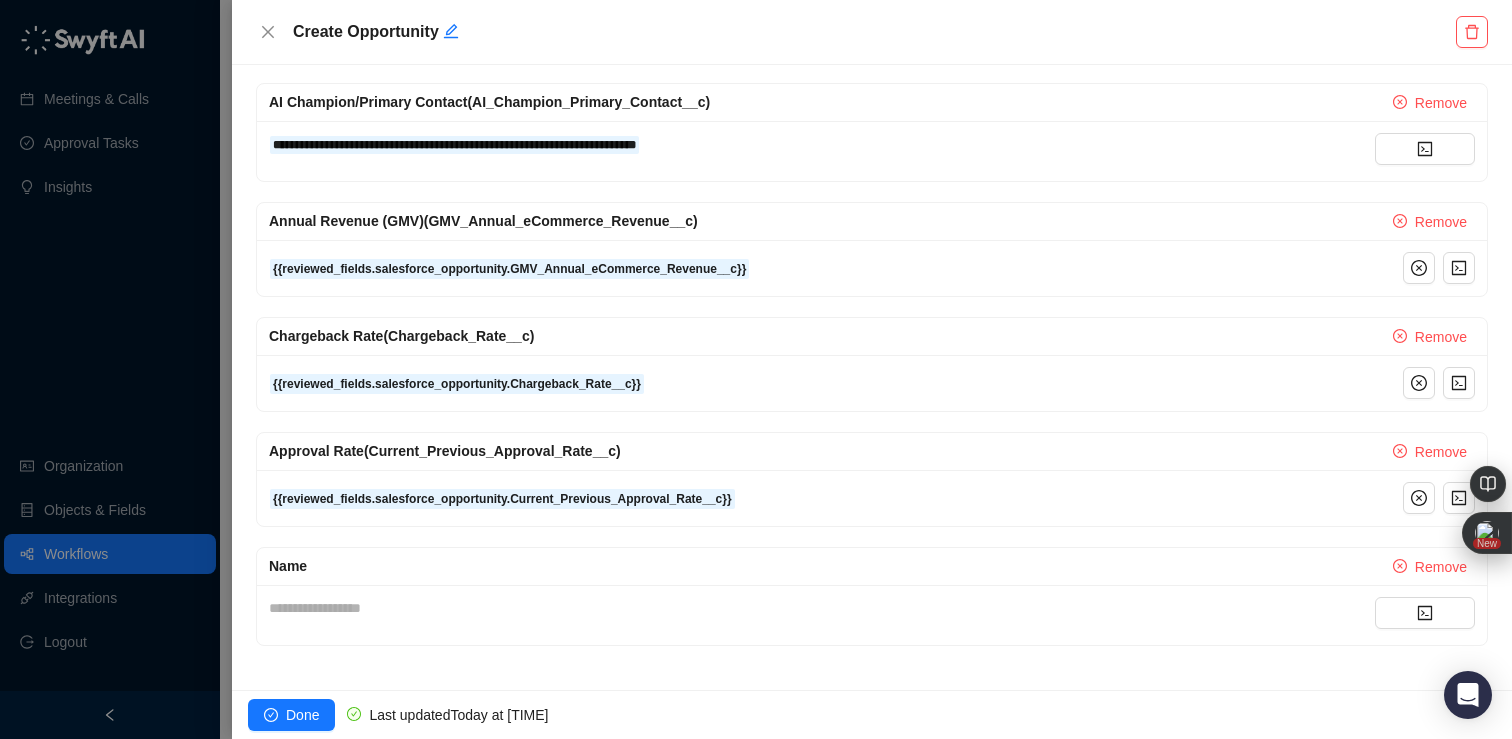 click on "**********" at bounding box center [822, 608] 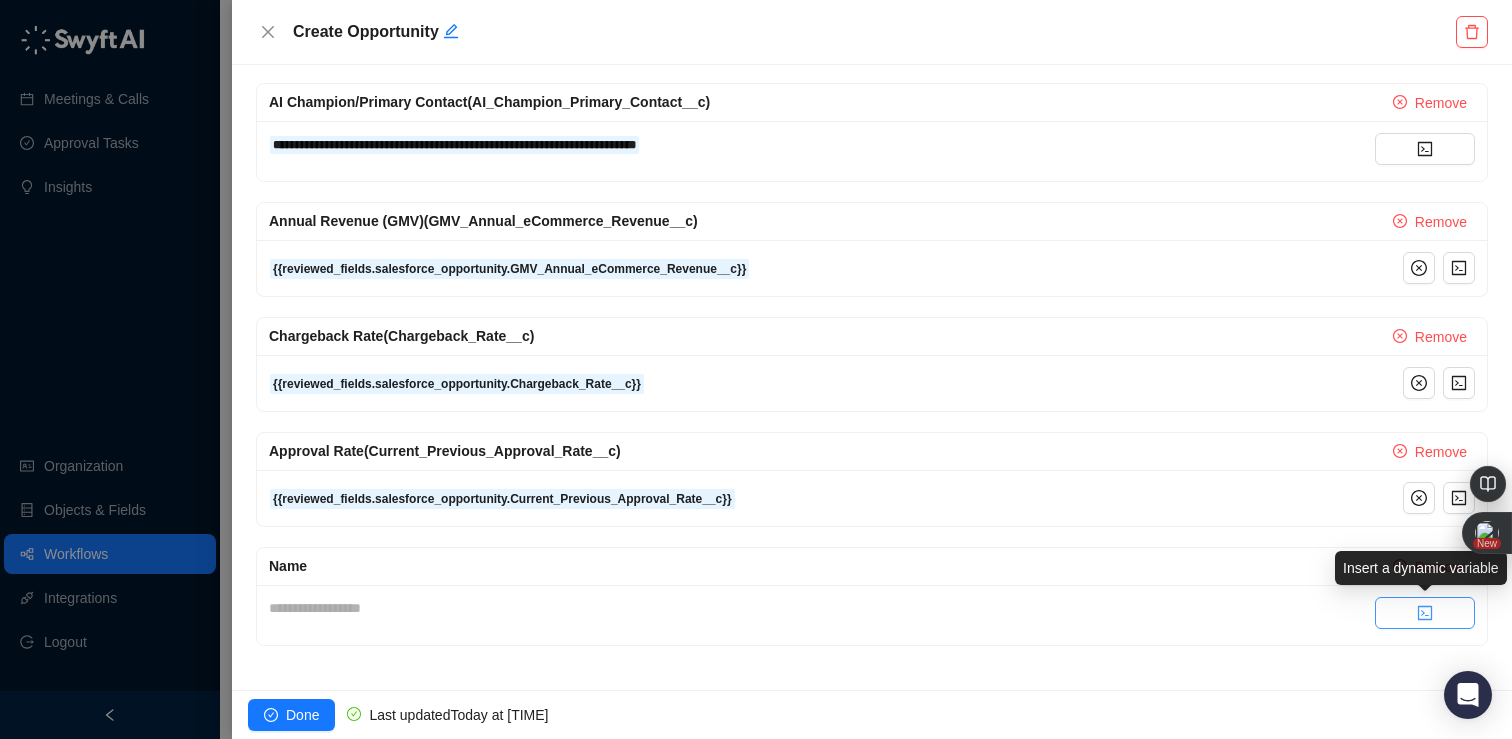 click at bounding box center (1425, 613) 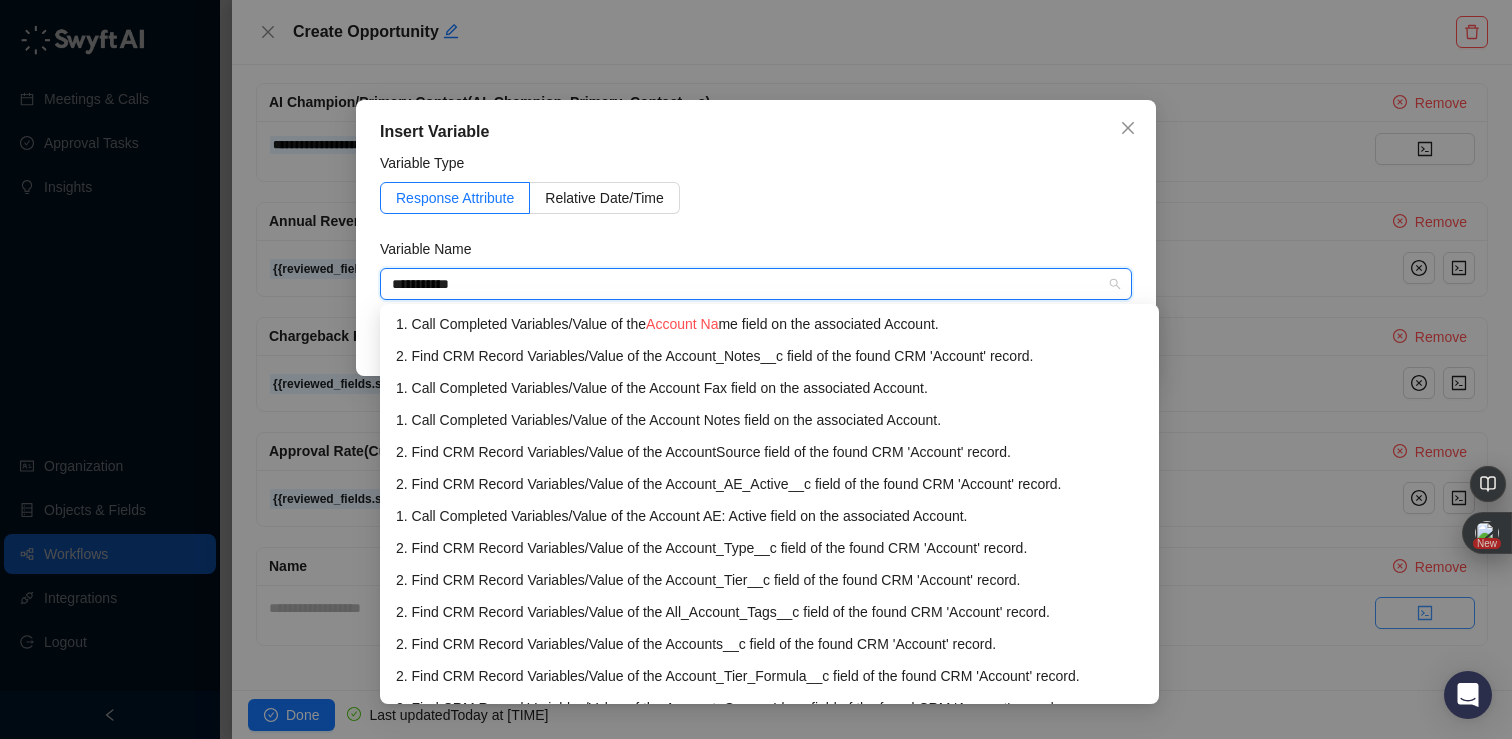 type on "**********" 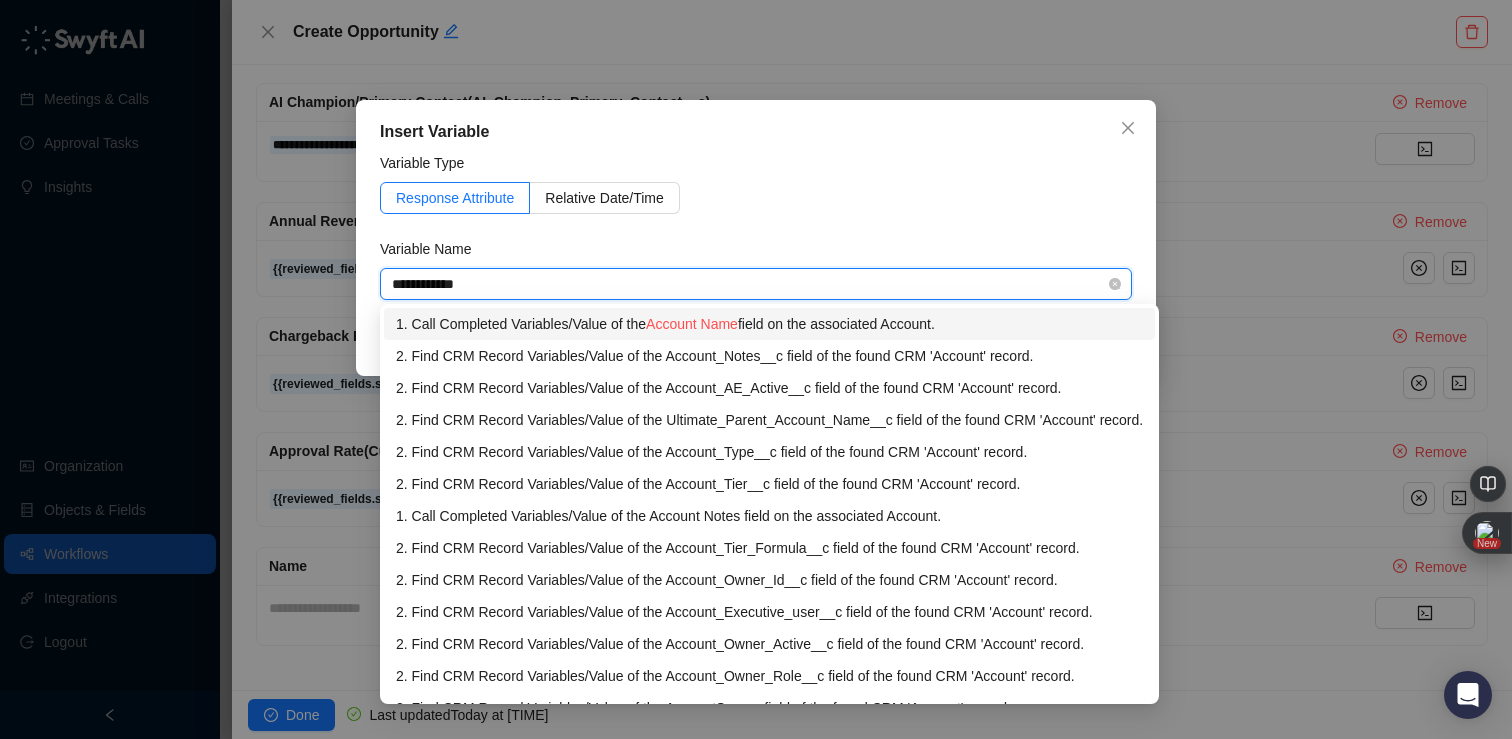 click on "1. Call Completed Variables  /  Value of the  Account Name  field on the associated Account." at bounding box center (769, 324) 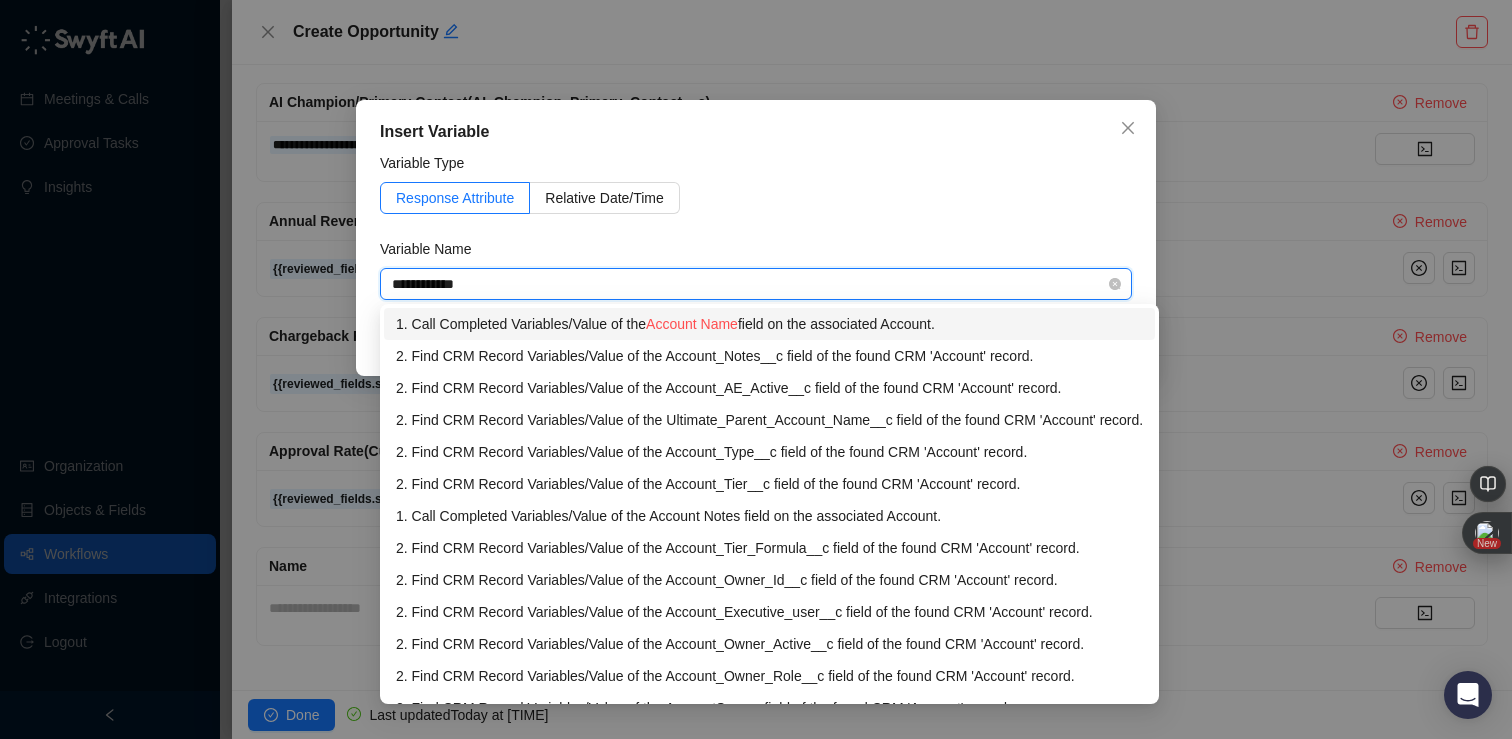 type 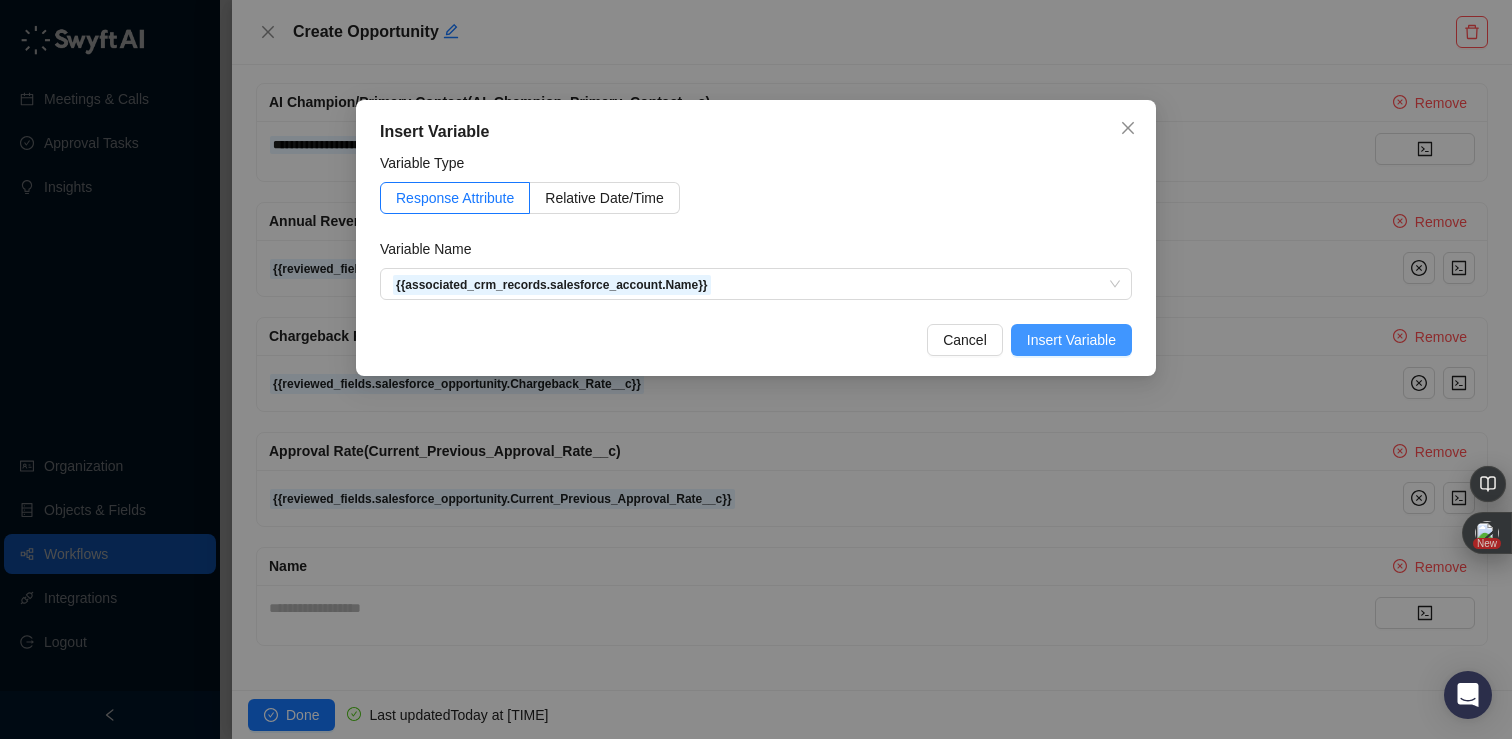 click on "Insert Variable" at bounding box center [1071, 340] 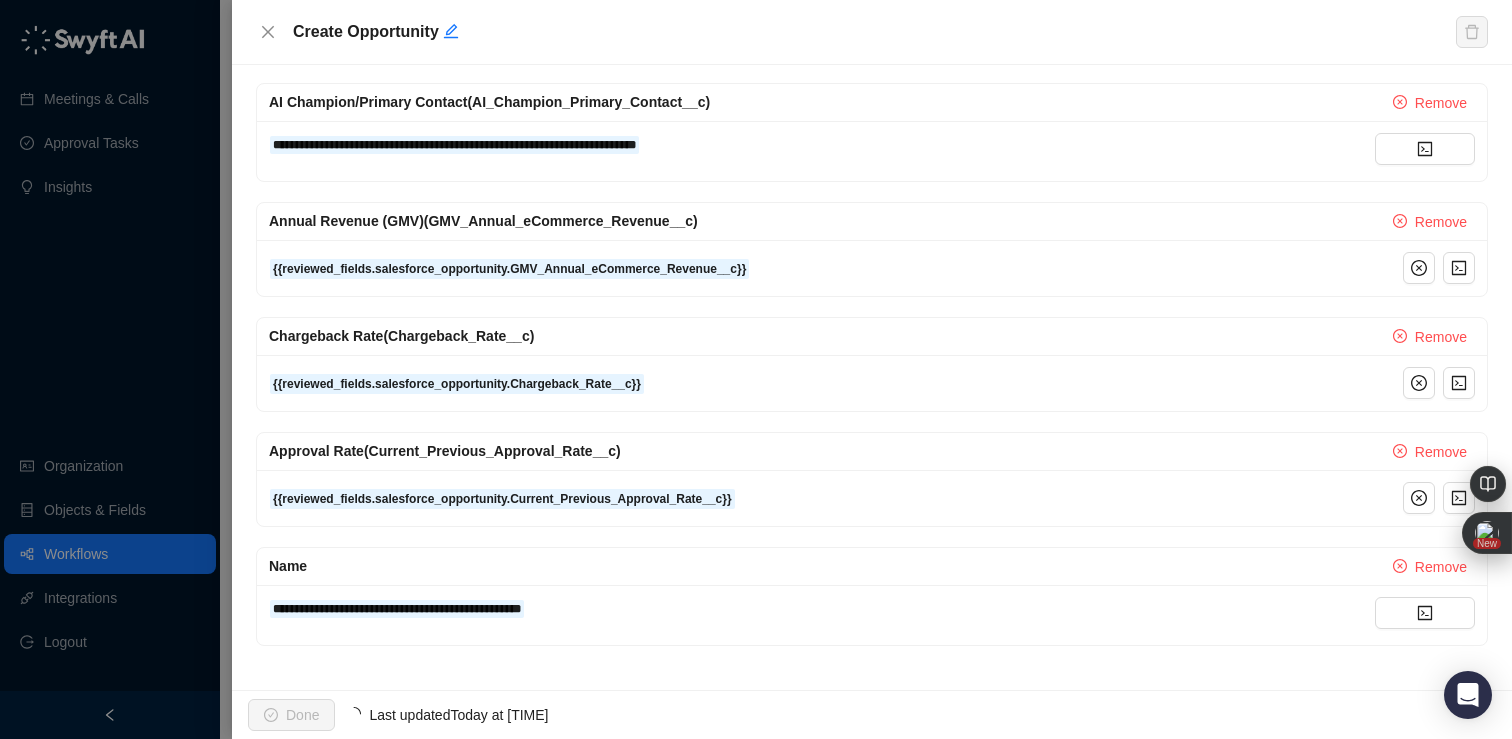click on "**********" at bounding box center [872, 615] 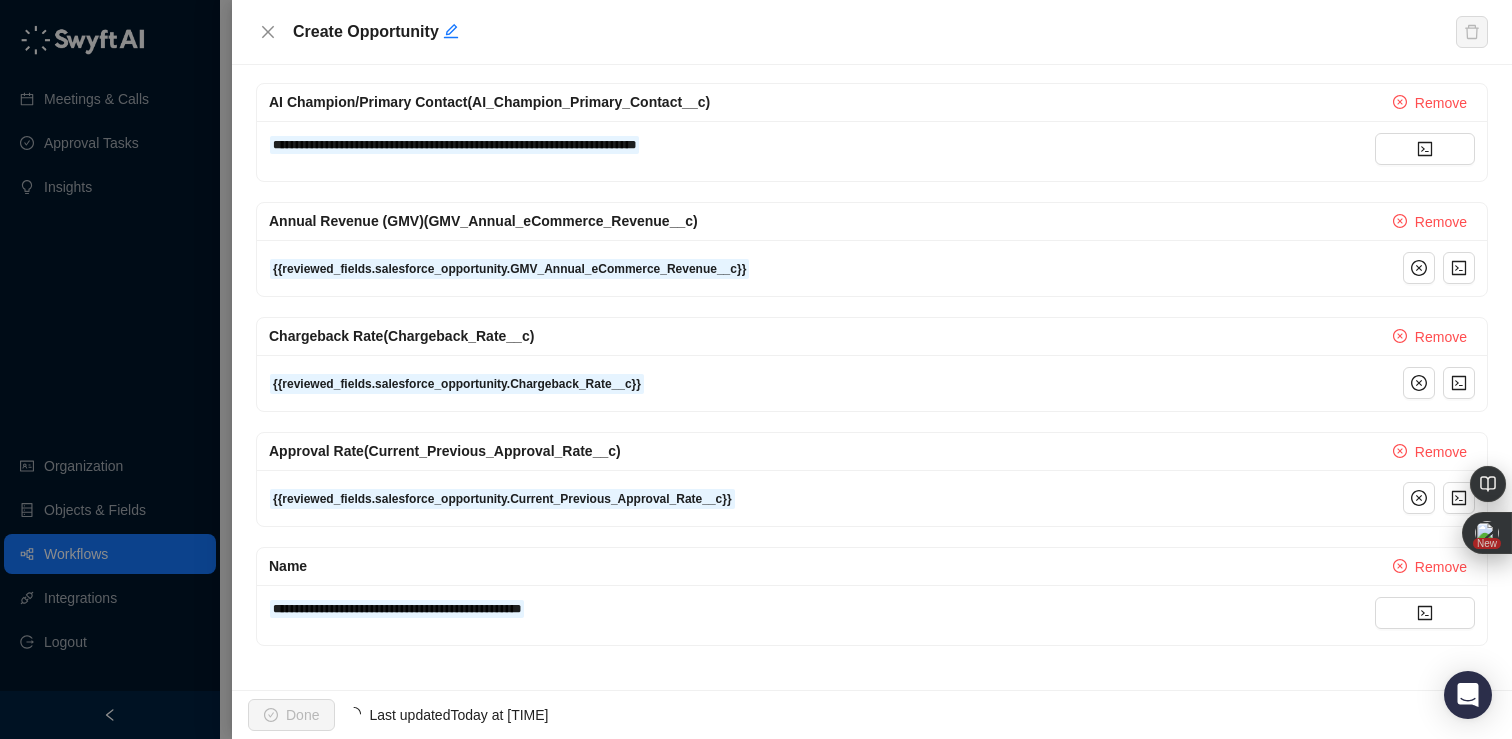 click on "**********" at bounding box center (822, 608) 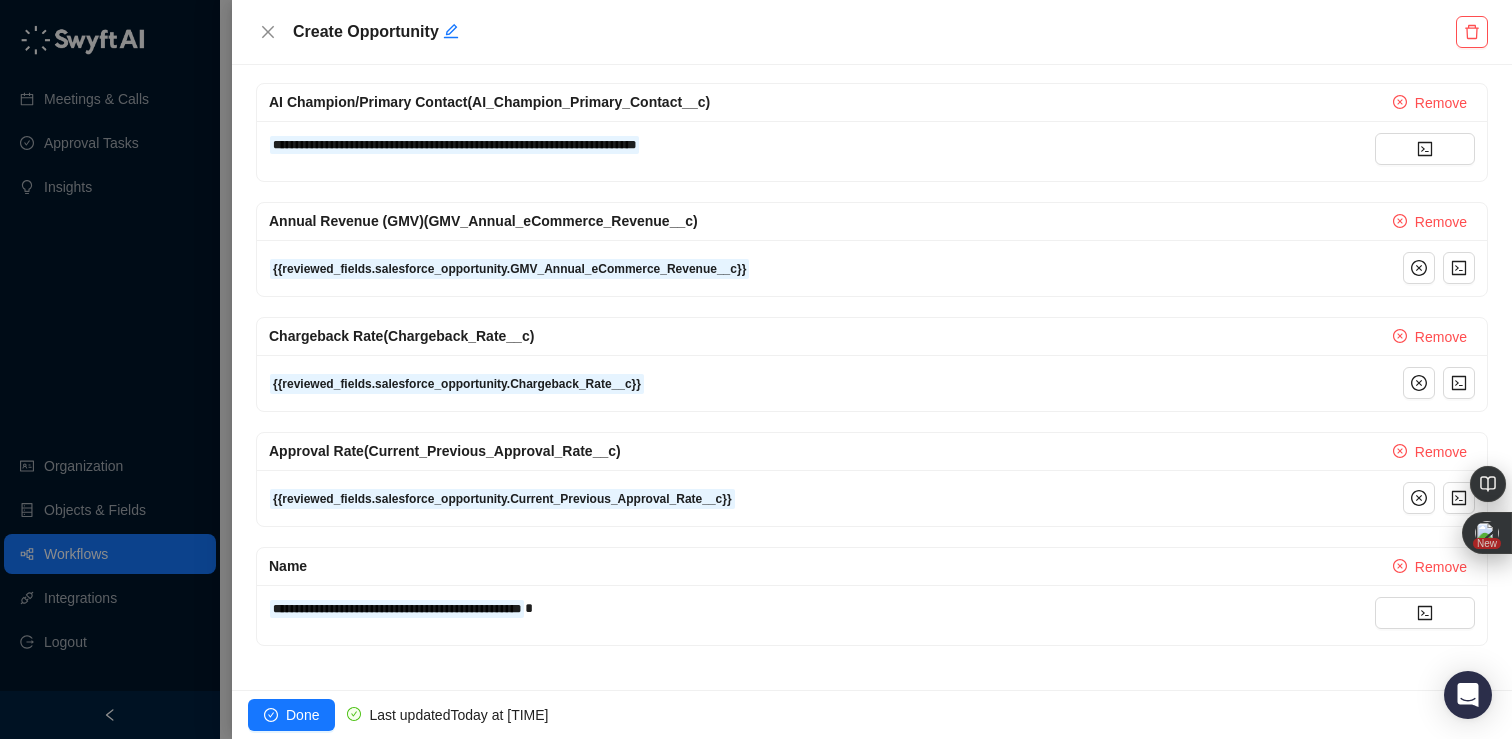 click on "**********" at bounding box center [822, 608] 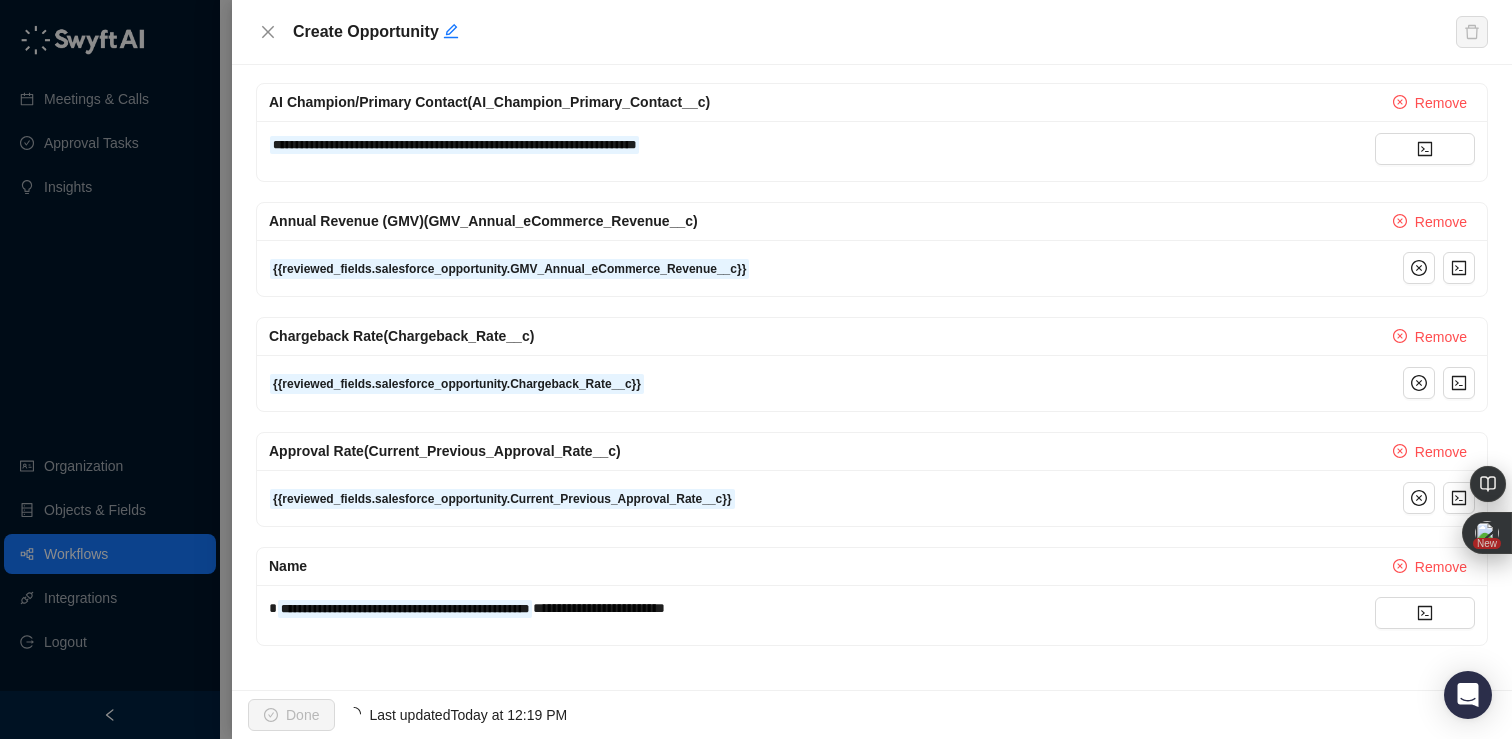 click on "**********" at bounding box center (872, 615) 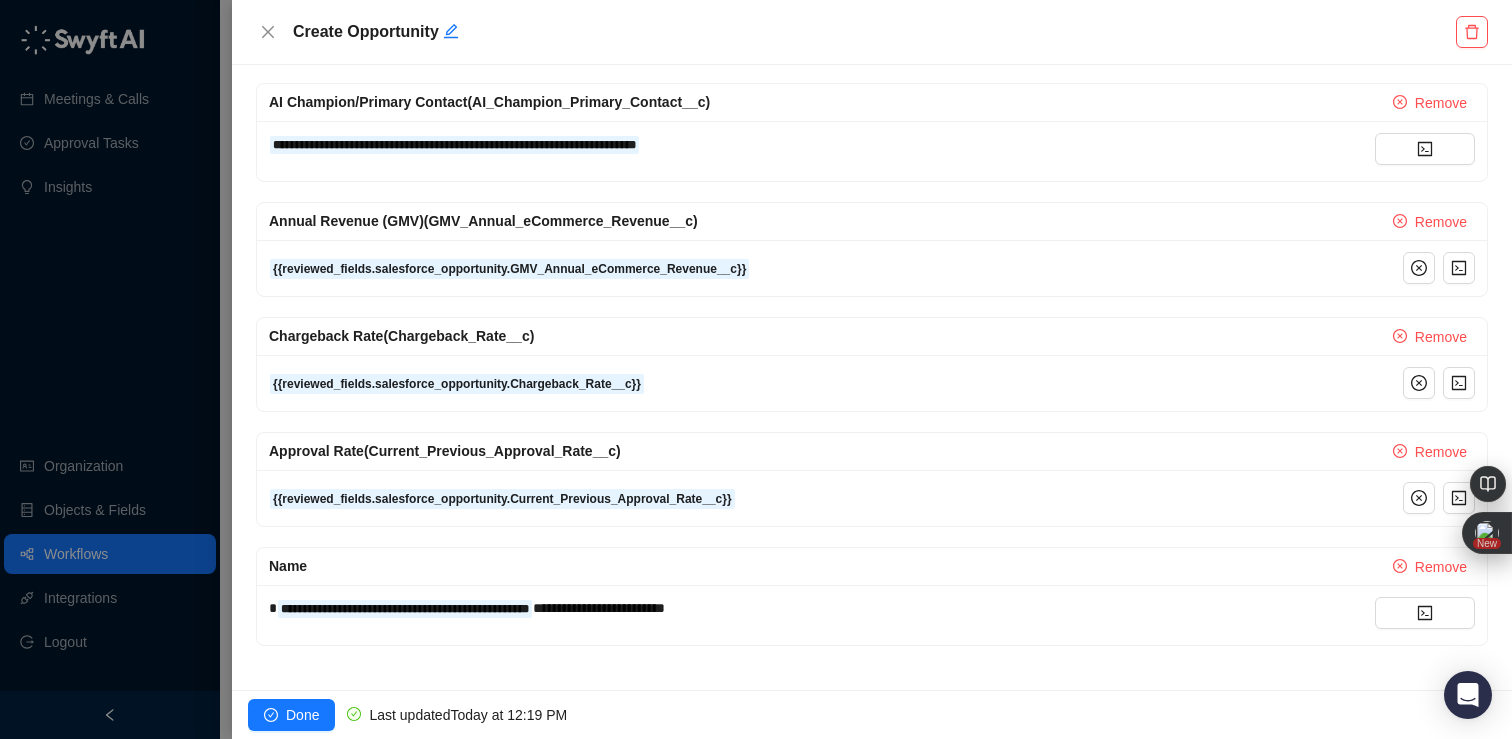 click on "**********" at bounding box center (872, 377) 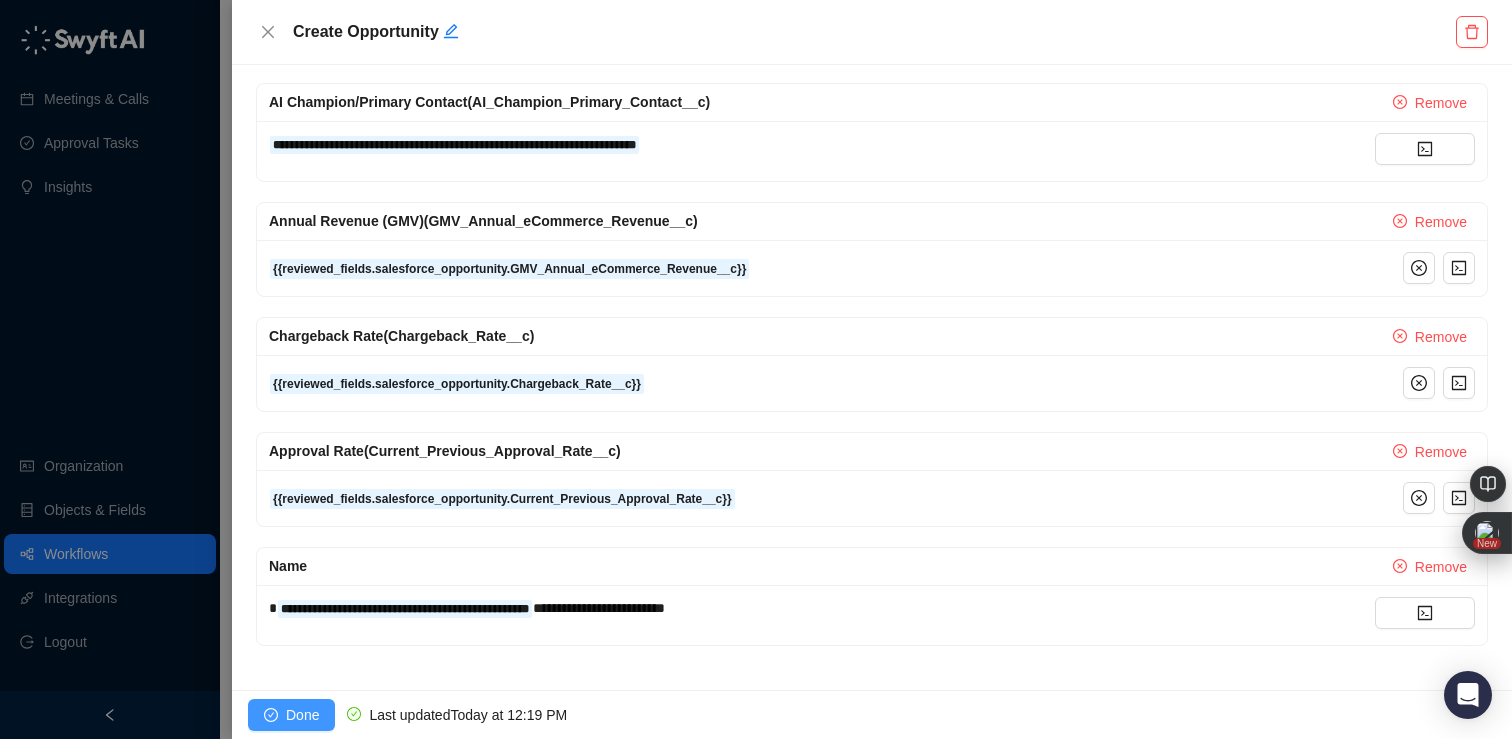 click on "Done" at bounding box center (291, 715) 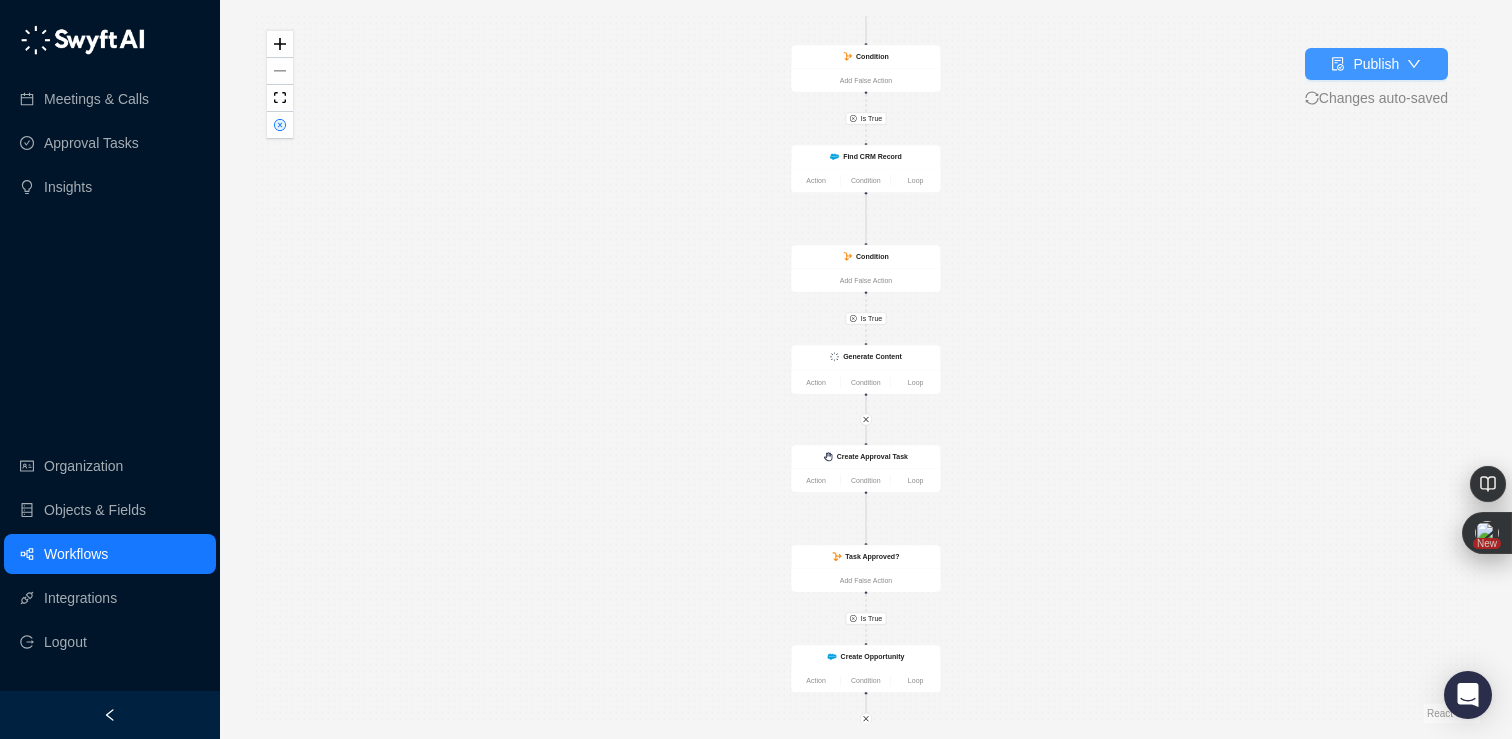 click on "Publish" at bounding box center (1376, 64) 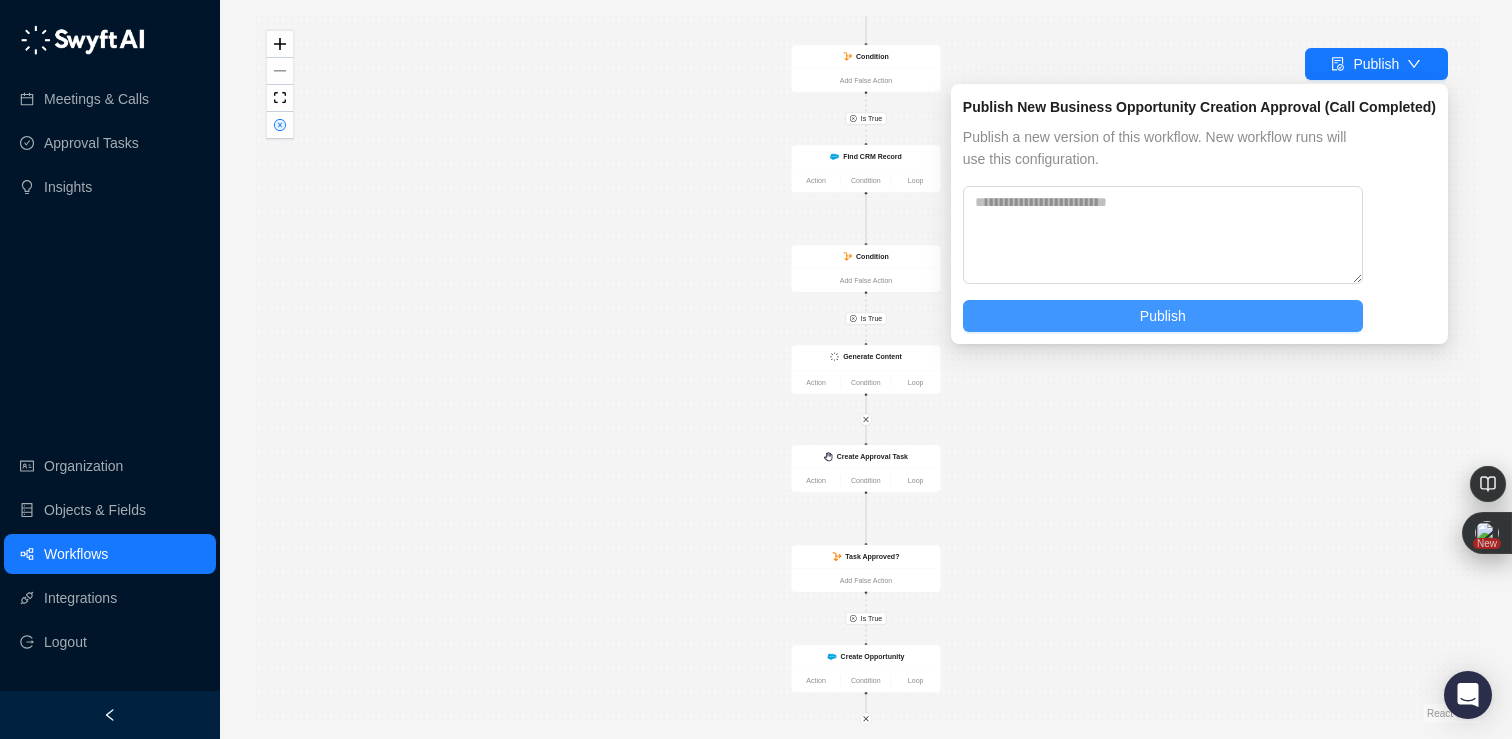click on "Publish" at bounding box center [1163, 316] 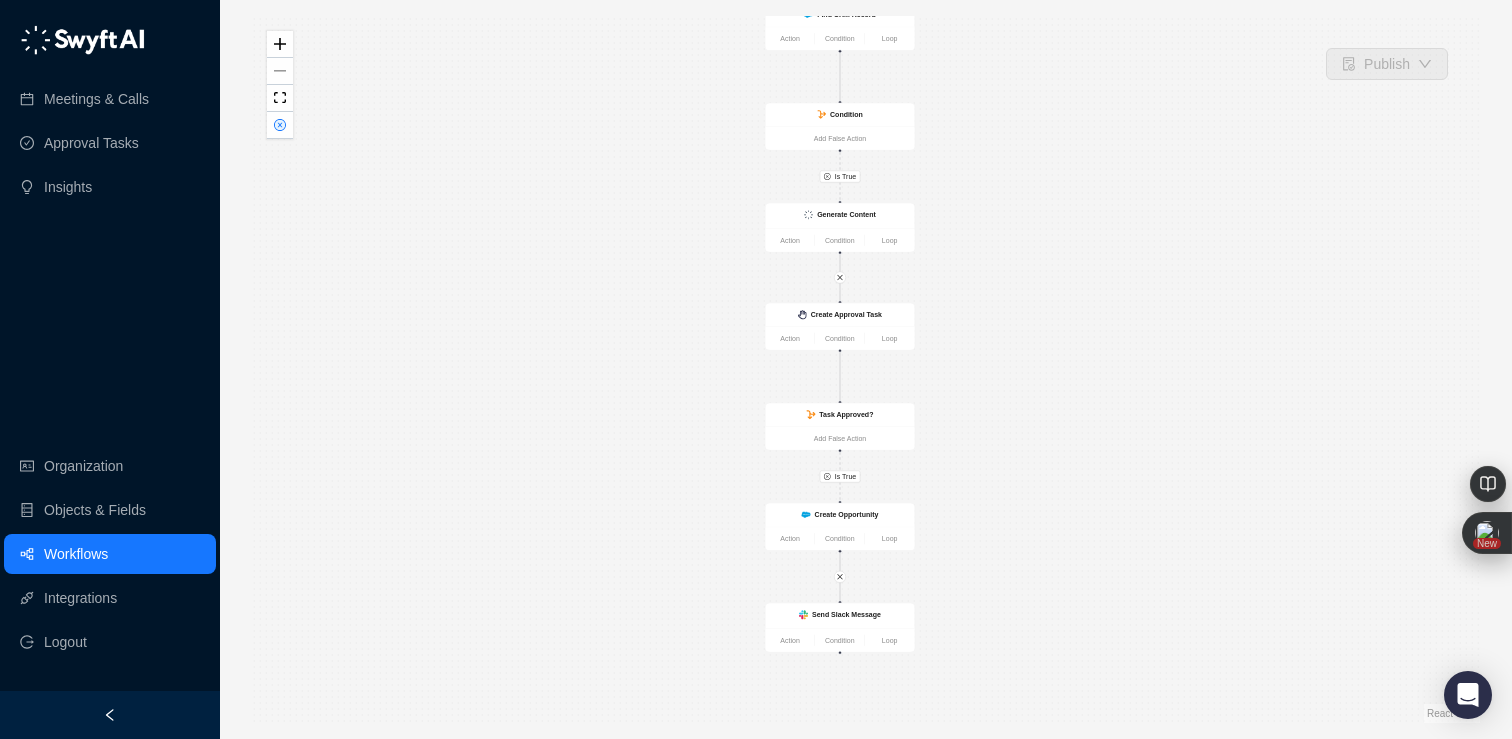 drag, startPoint x: 1044, startPoint y: 463, endPoint x: 1017, endPoint y: 327, distance: 138.65425 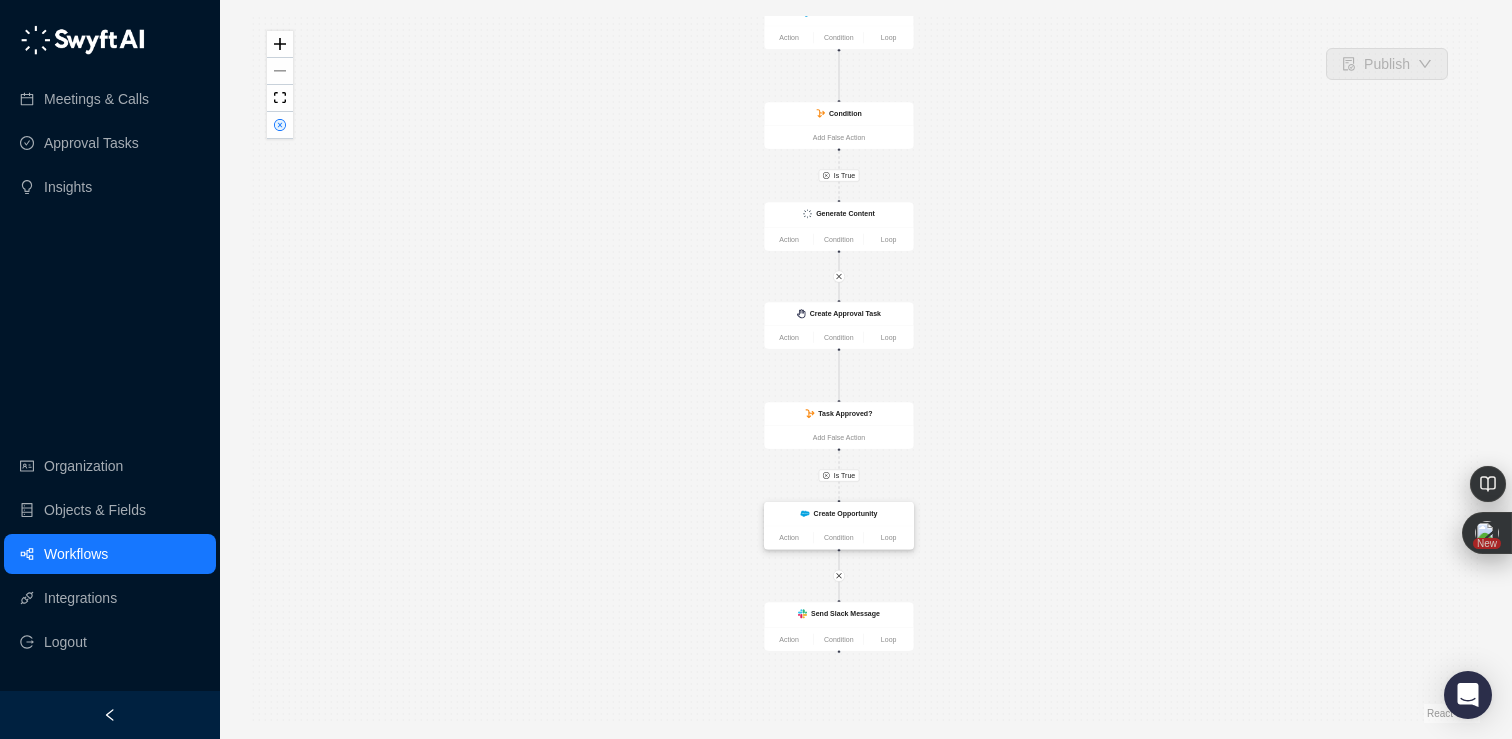 click on "Create Opportunity" at bounding box center (846, 513) 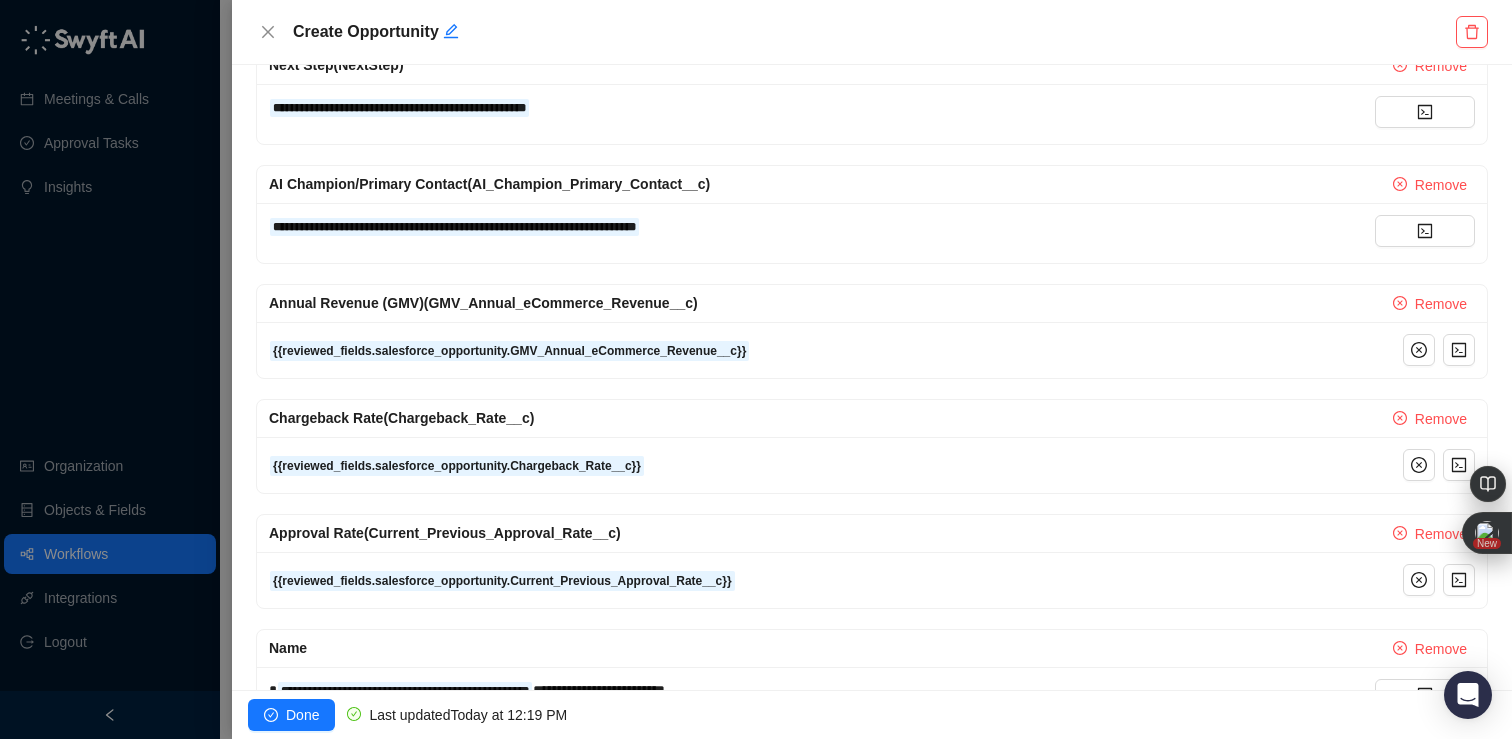 scroll, scrollTop: 1635, scrollLeft: 0, axis: vertical 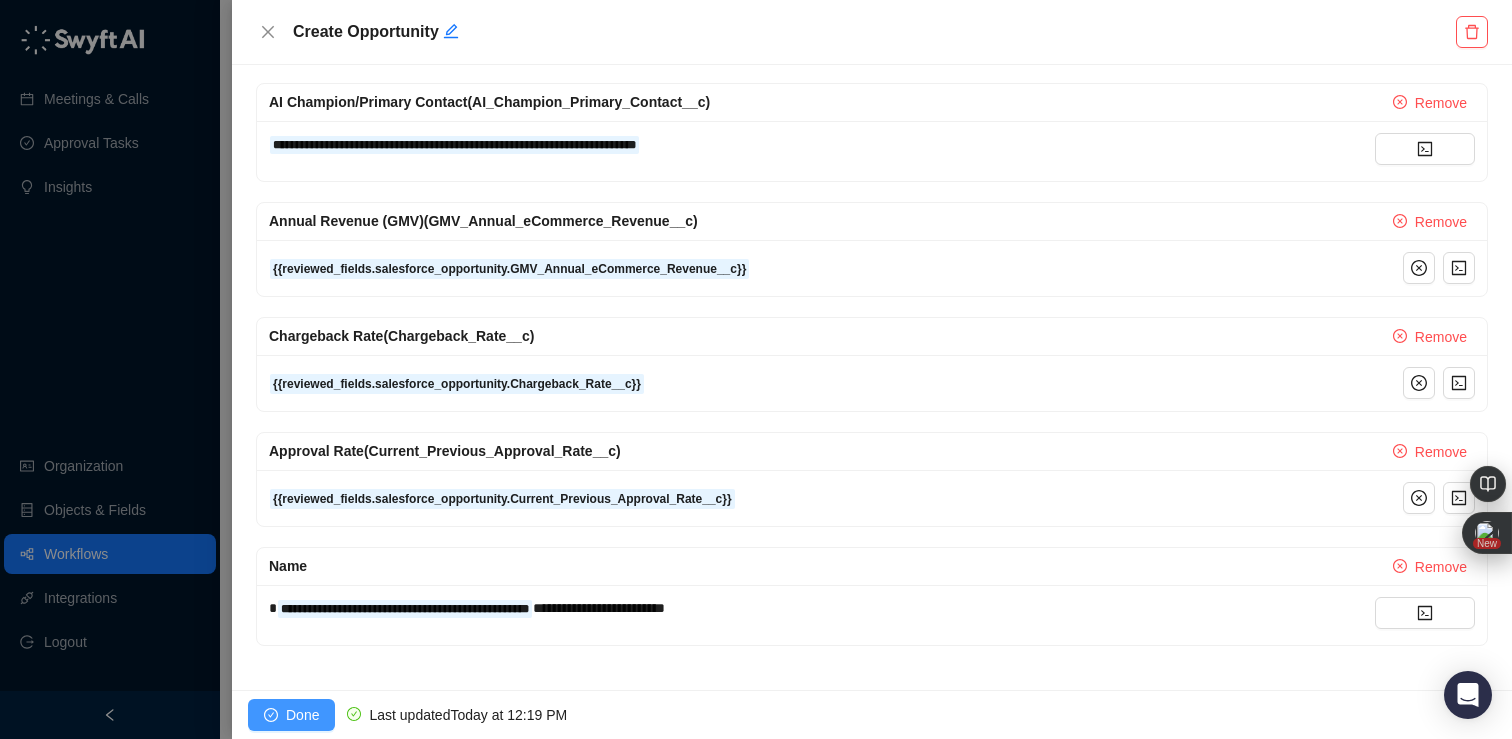 click on "Done" at bounding box center [302, 715] 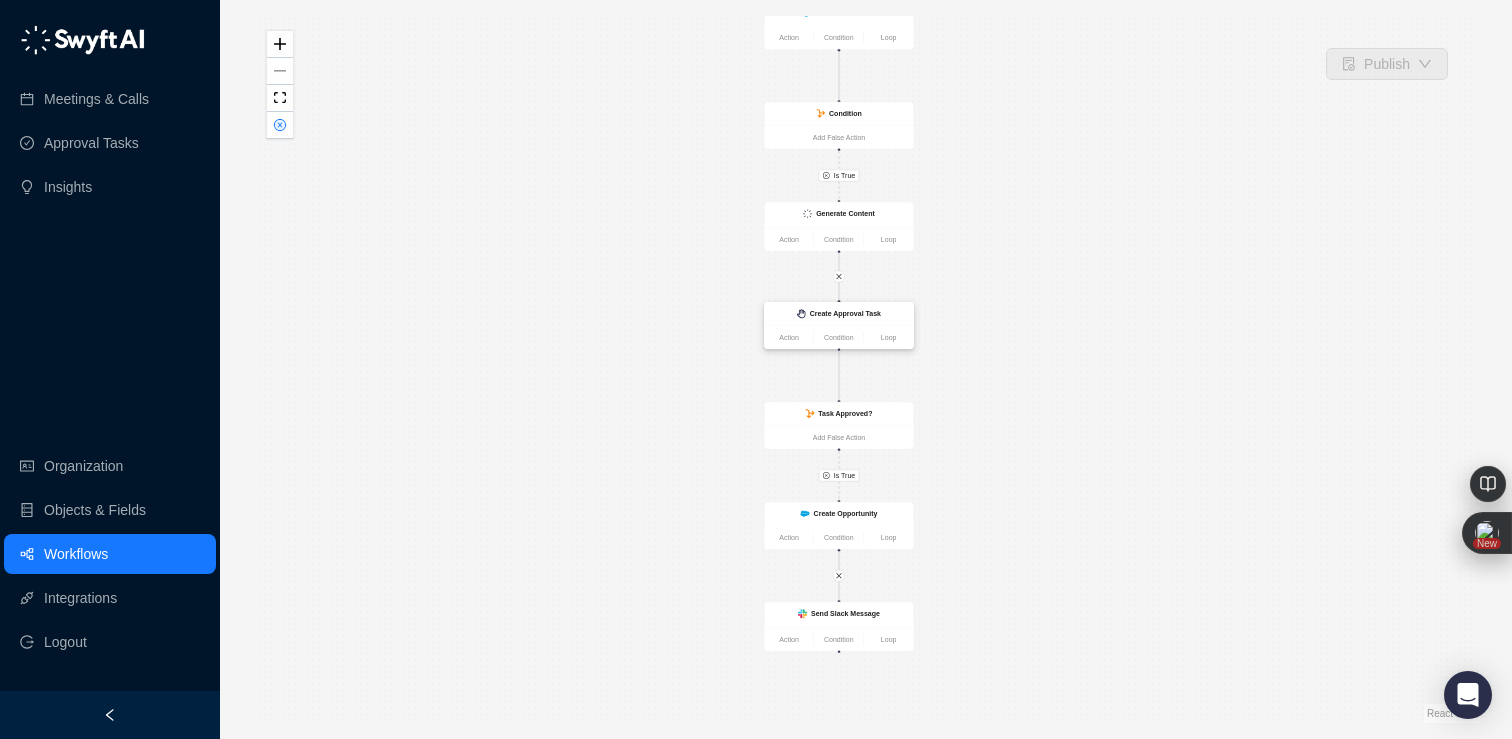 click on "Create Approval Task" at bounding box center [845, 314] 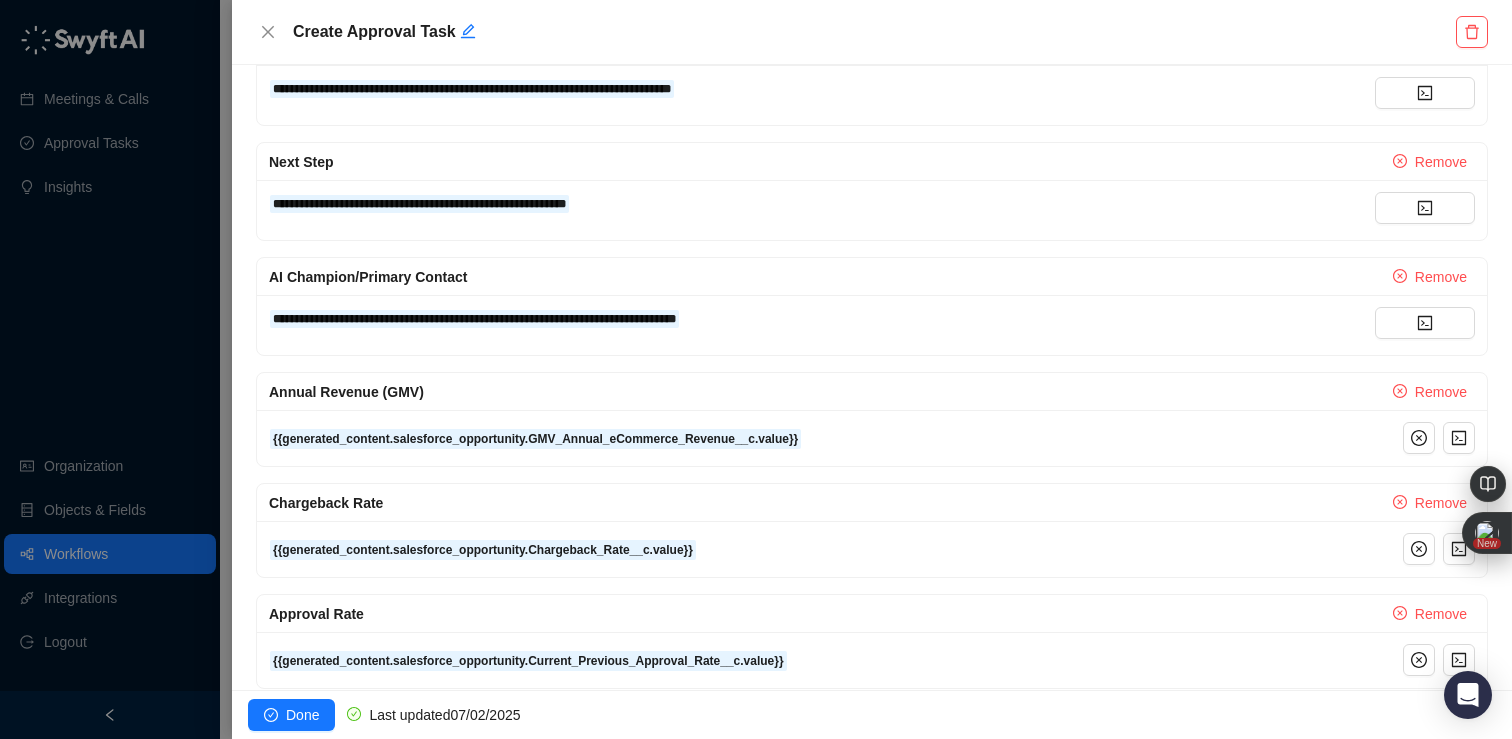 scroll, scrollTop: 934, scrollLeft: 0, axis: vertical 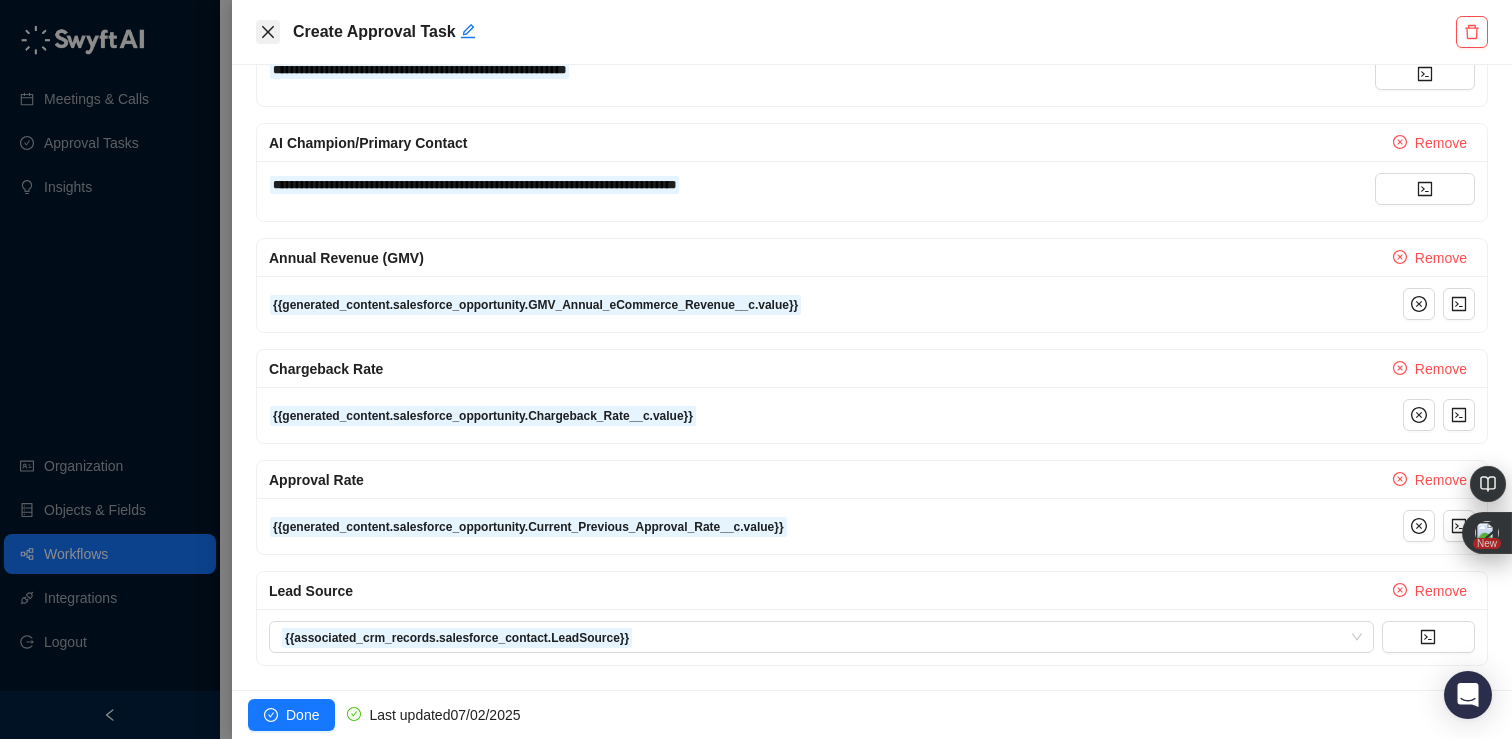 click at bounding box center [268, 32] 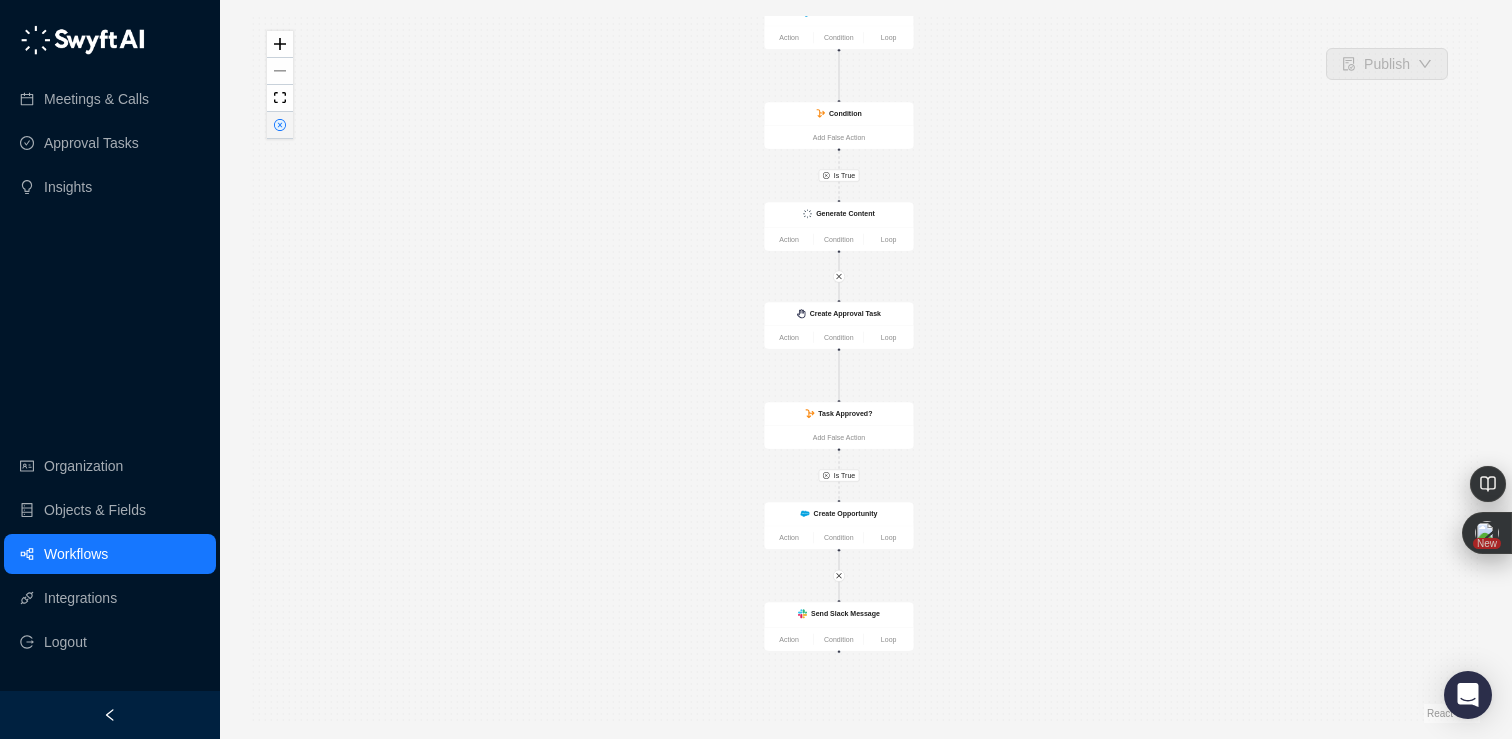 click at bounding box center [280, 125] 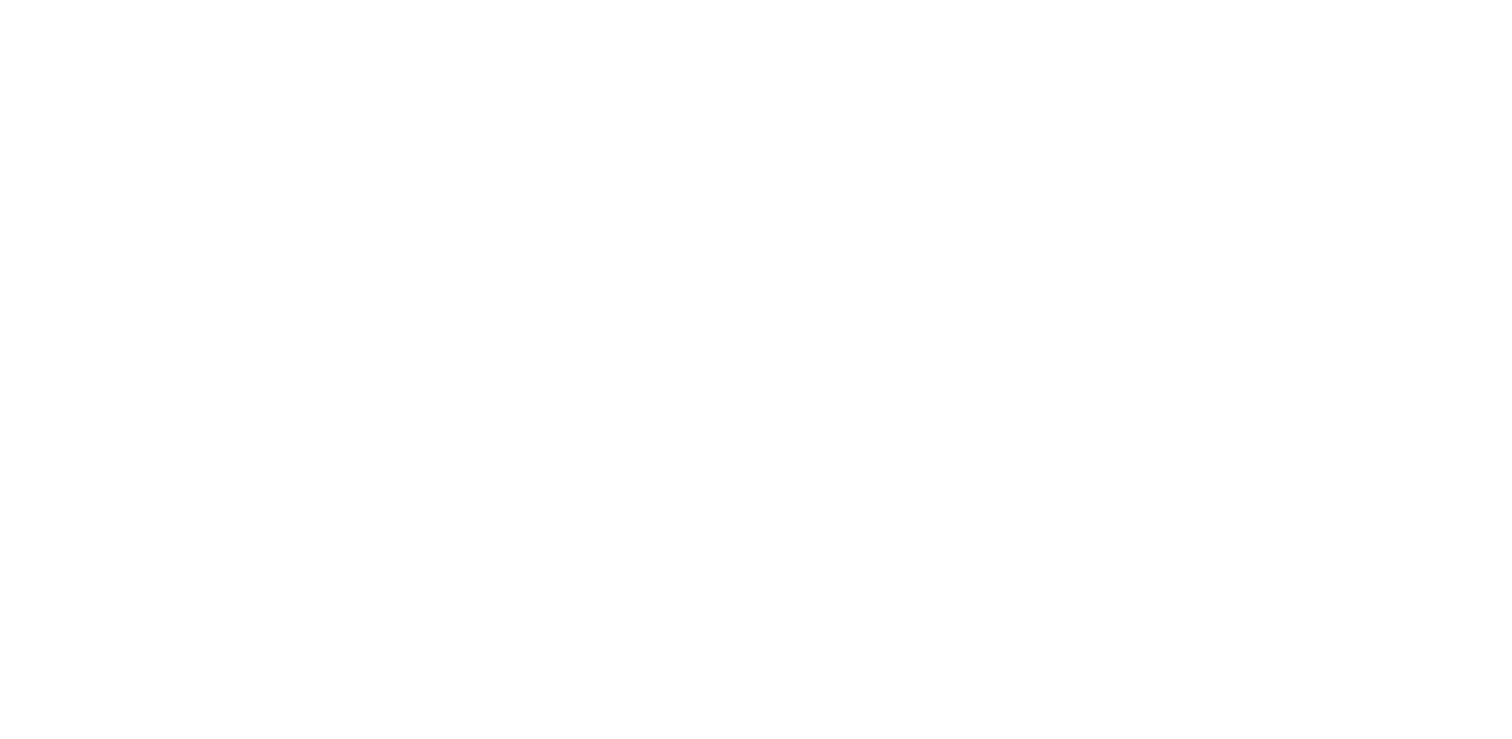scroll, scrollTop: 0, scrollLeft: 0, axis: both 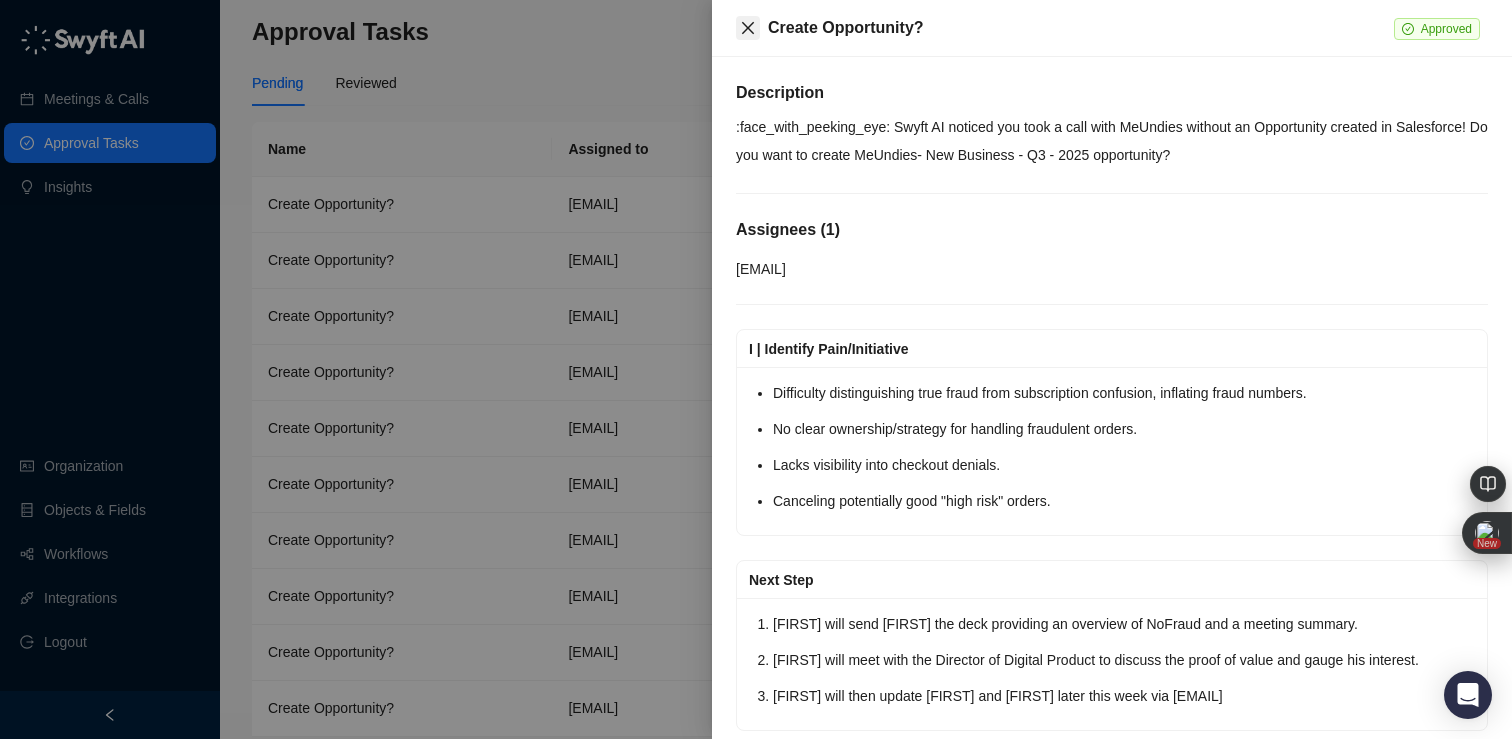 click 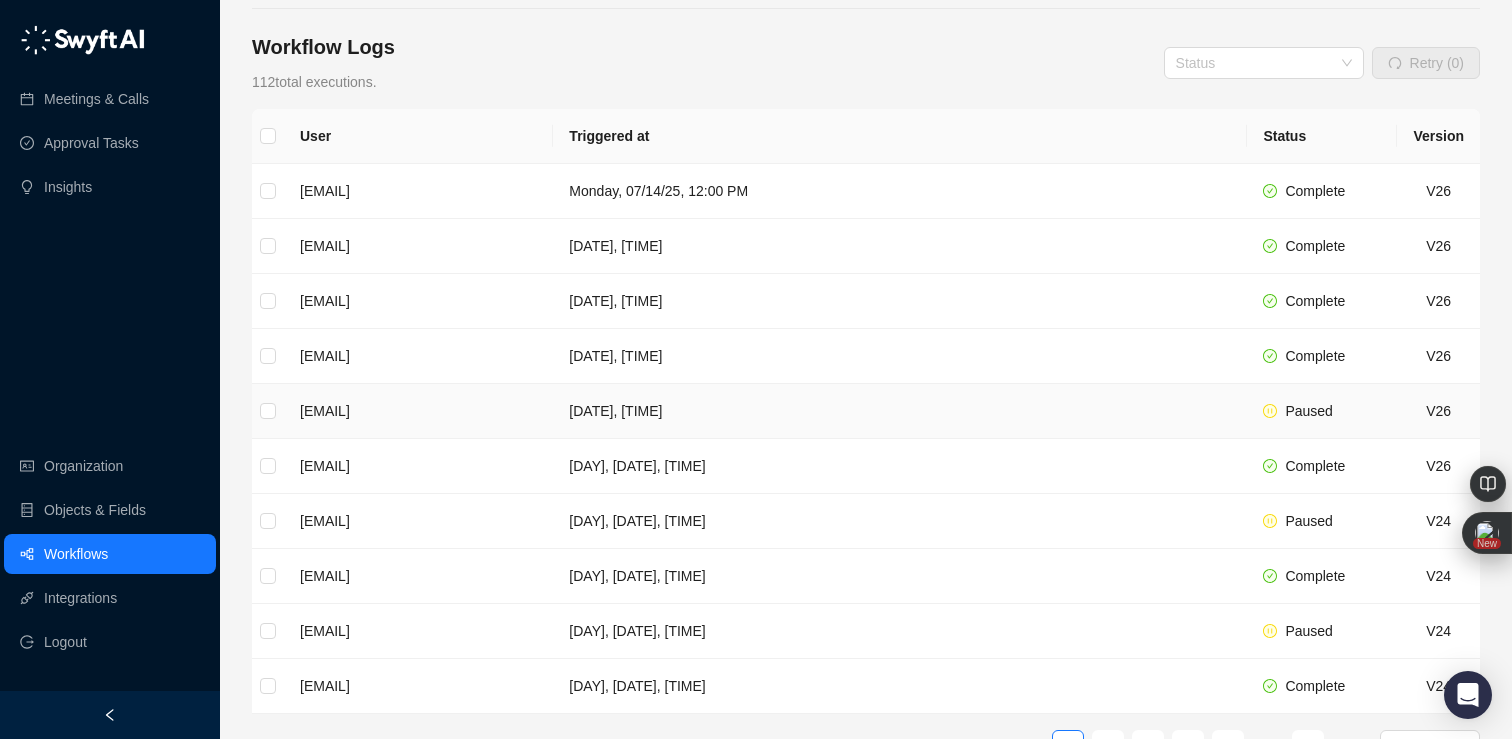 scroll, scrollTop: 275, scrollLeft: 0, axis: vertical 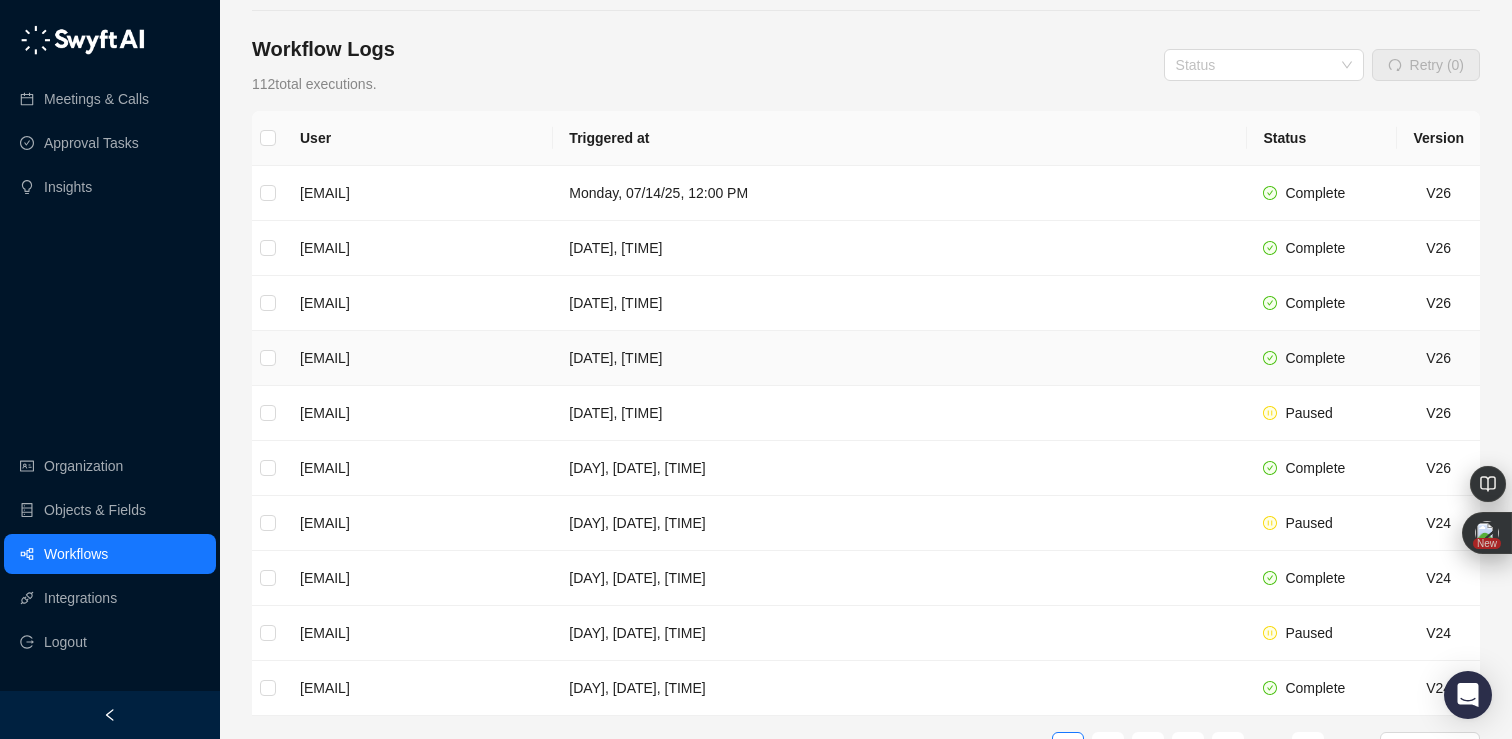 click on "[DATE], [TIME]" at bounding box center [900, 358] 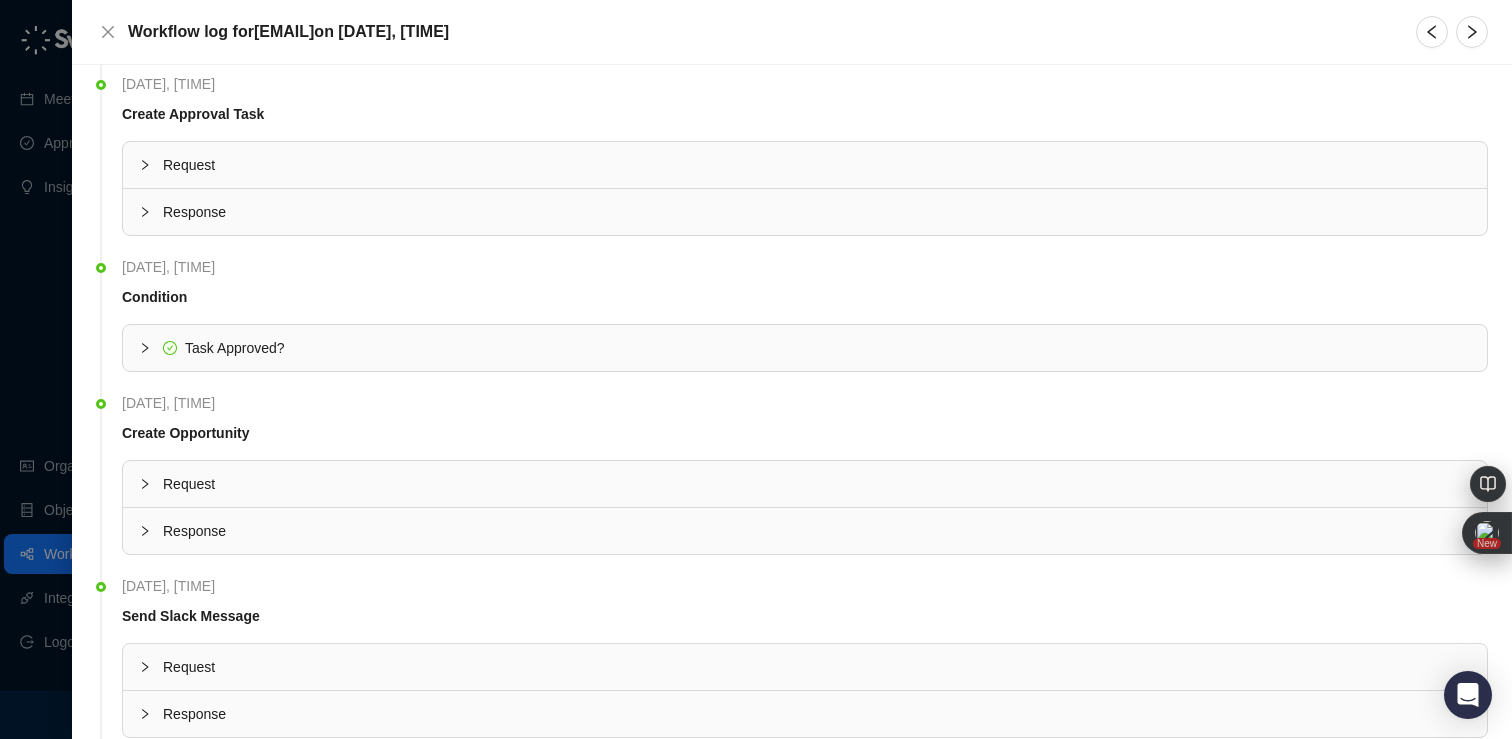 scroll, scrollTop: 901, scrollLeft: 0, axis: vertical 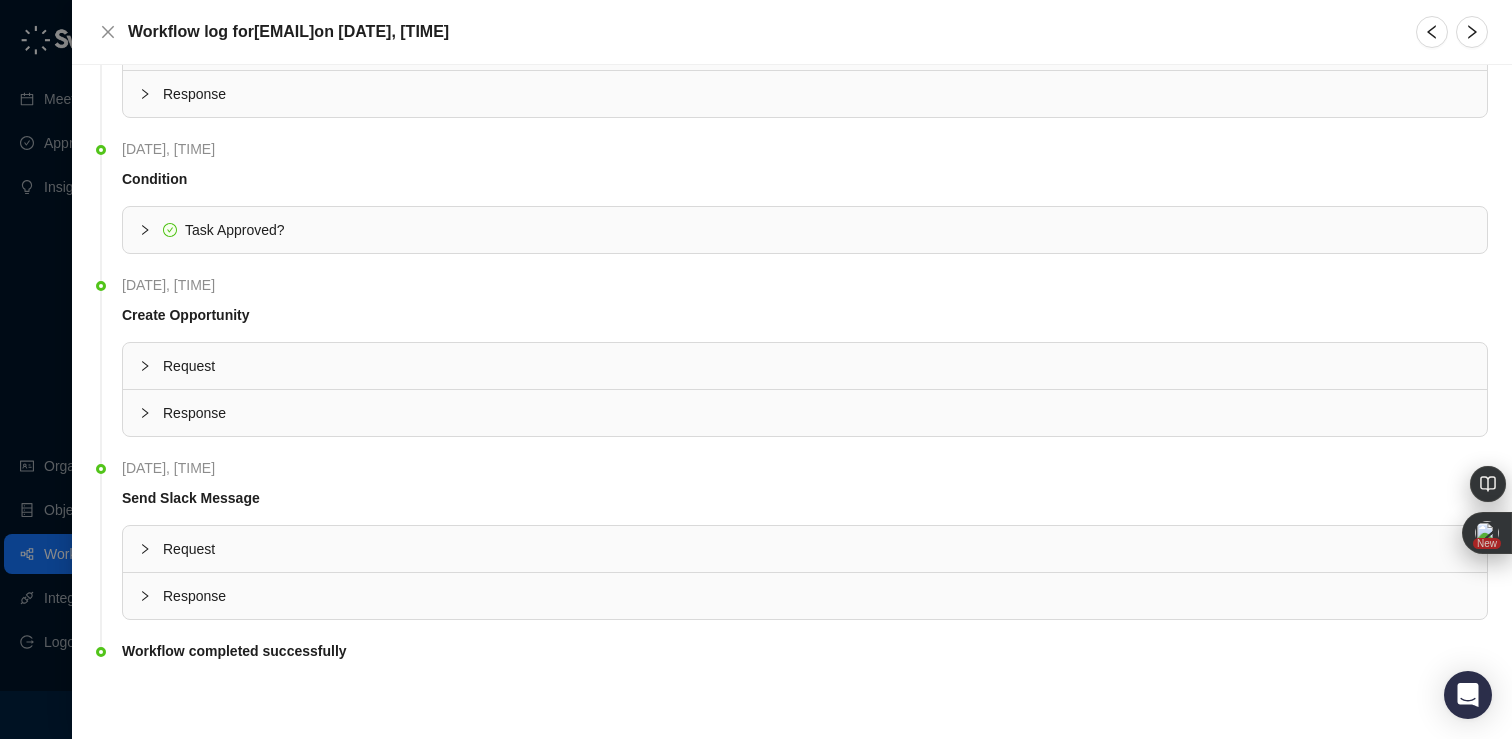 click on "Response" at bounding box center (805, 413) 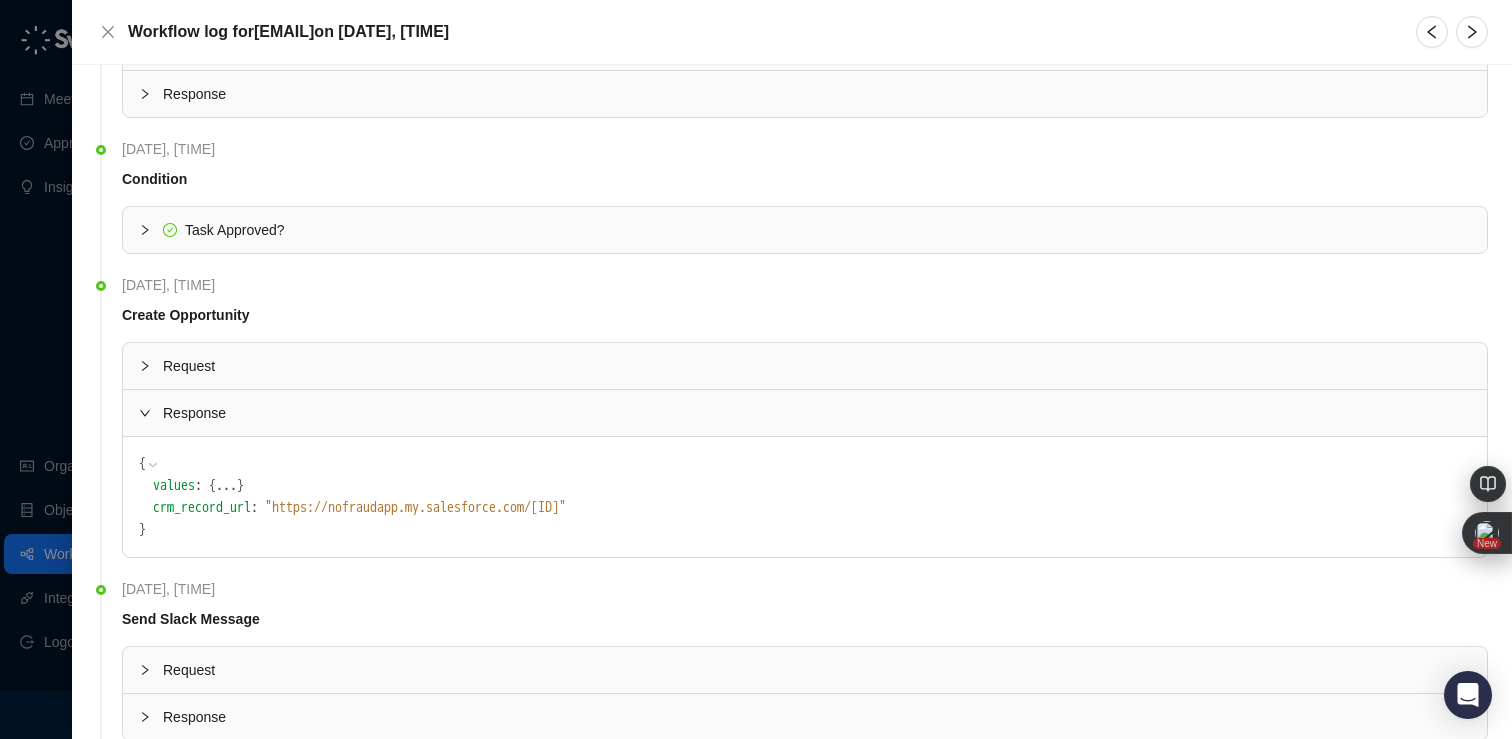 click on "Request" at bounding box center [817, 366] 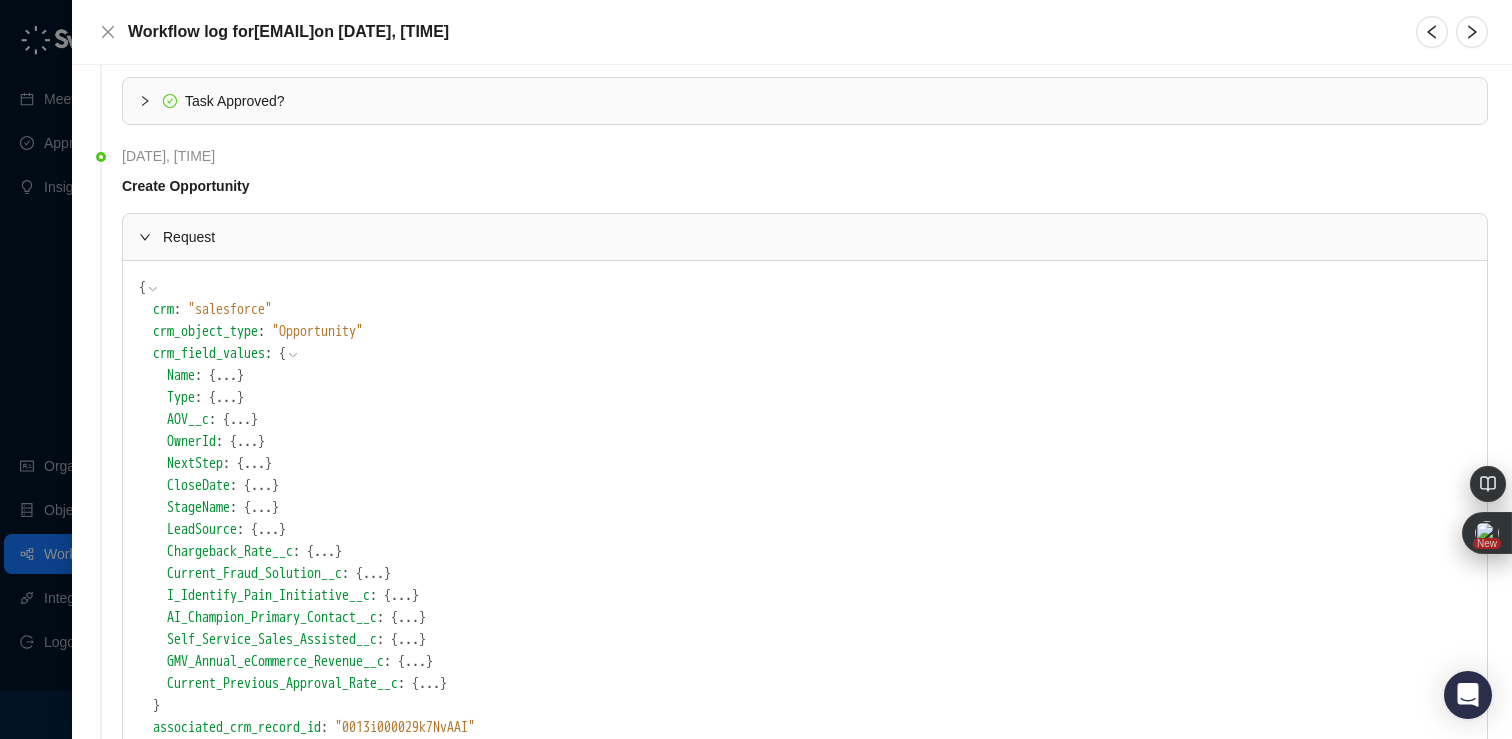 scroll, scrollTop: 1028, scrollLeft: 0, axis: vertical 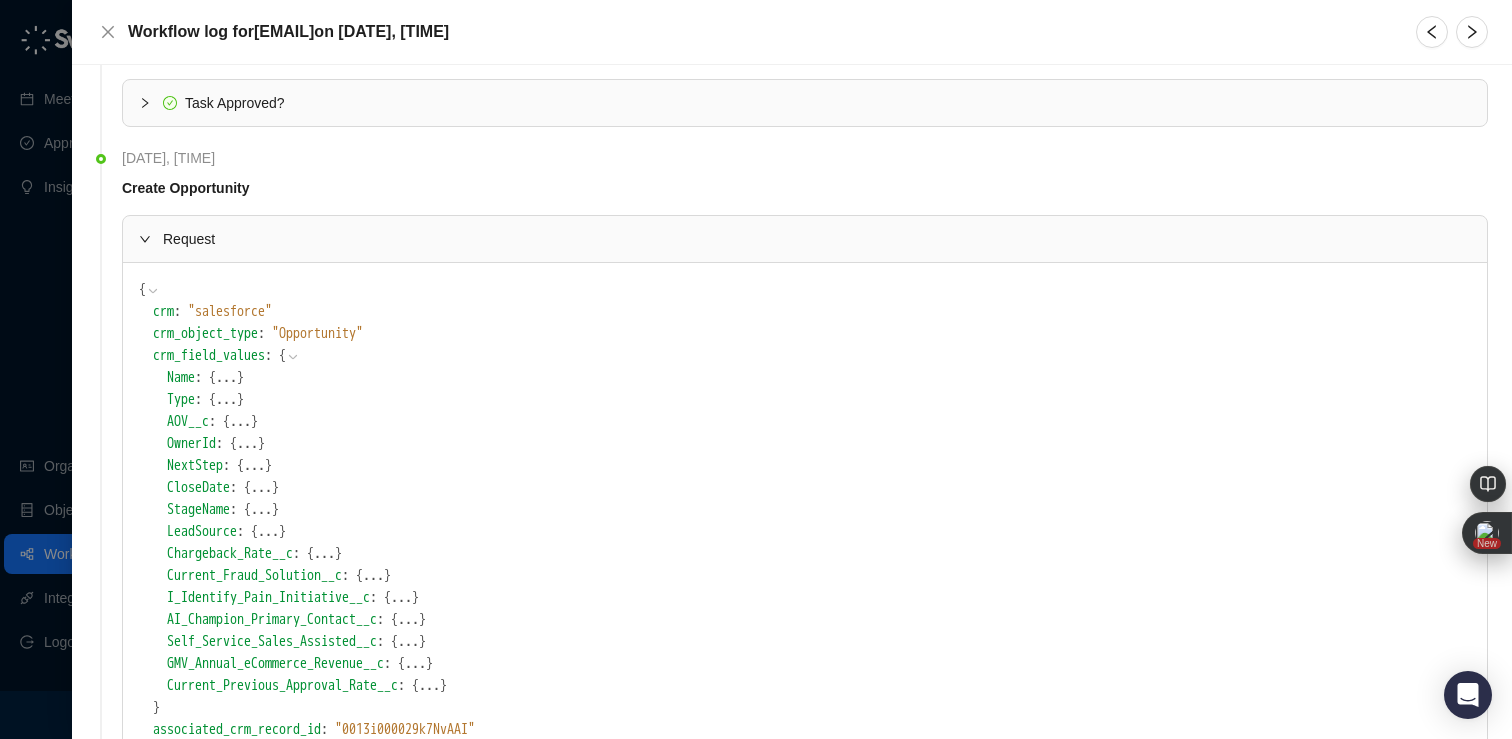 click on "..." at bounding box center [226, 378] 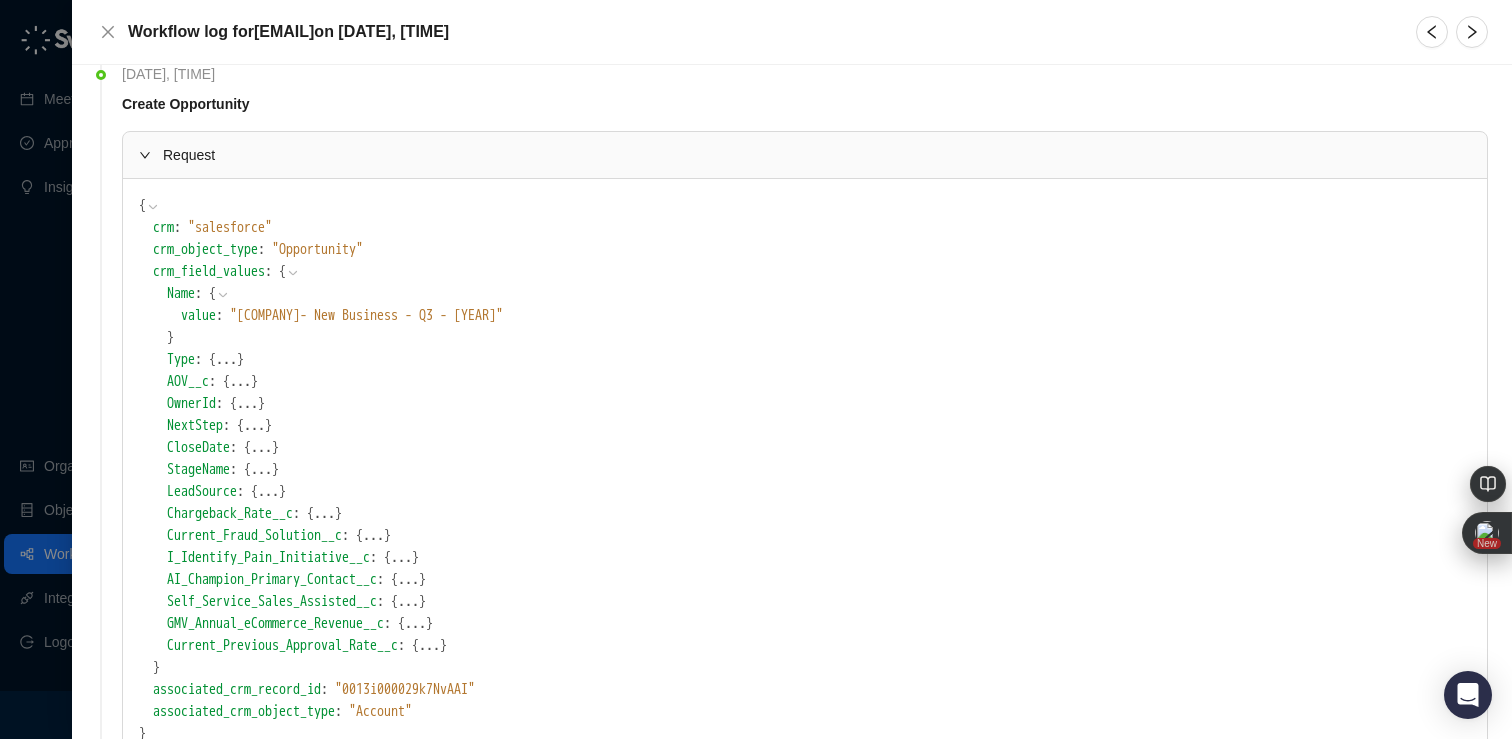 scroll, scrollTop: 1135, scrollLeft: 0, axis: vertical 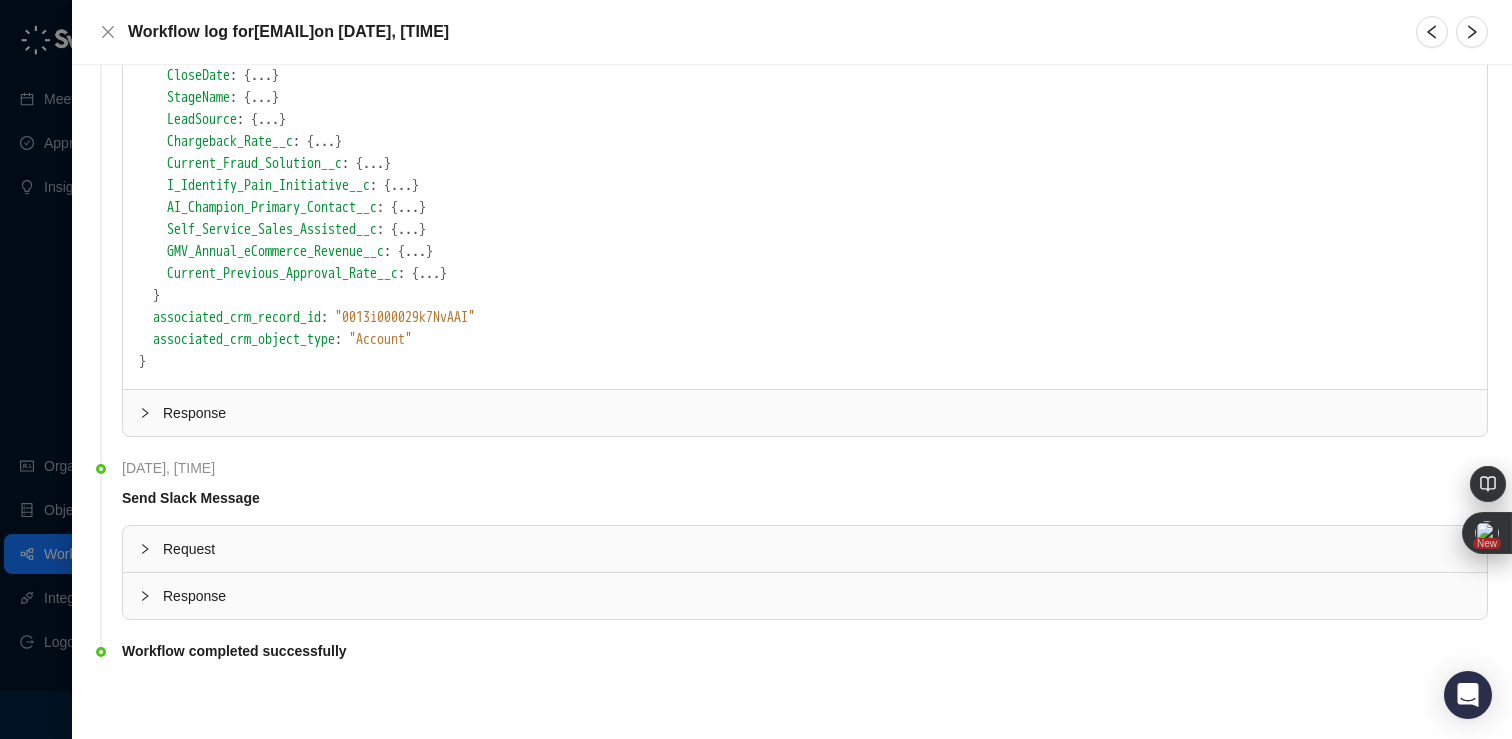 click on "Response" at bounding box center (817, 413) 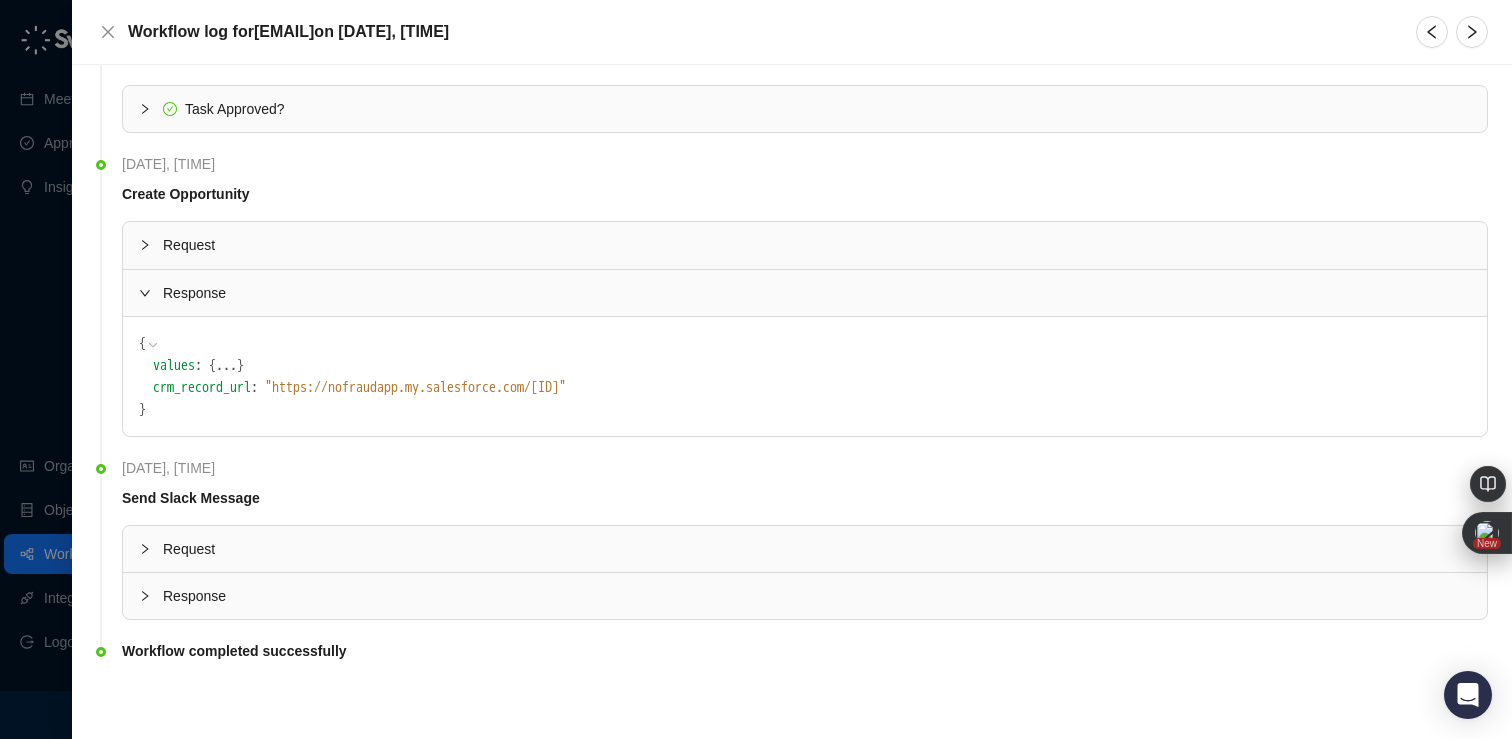 scroll, scrollTop: 1022, scrollLeft: 0, axis: vertical 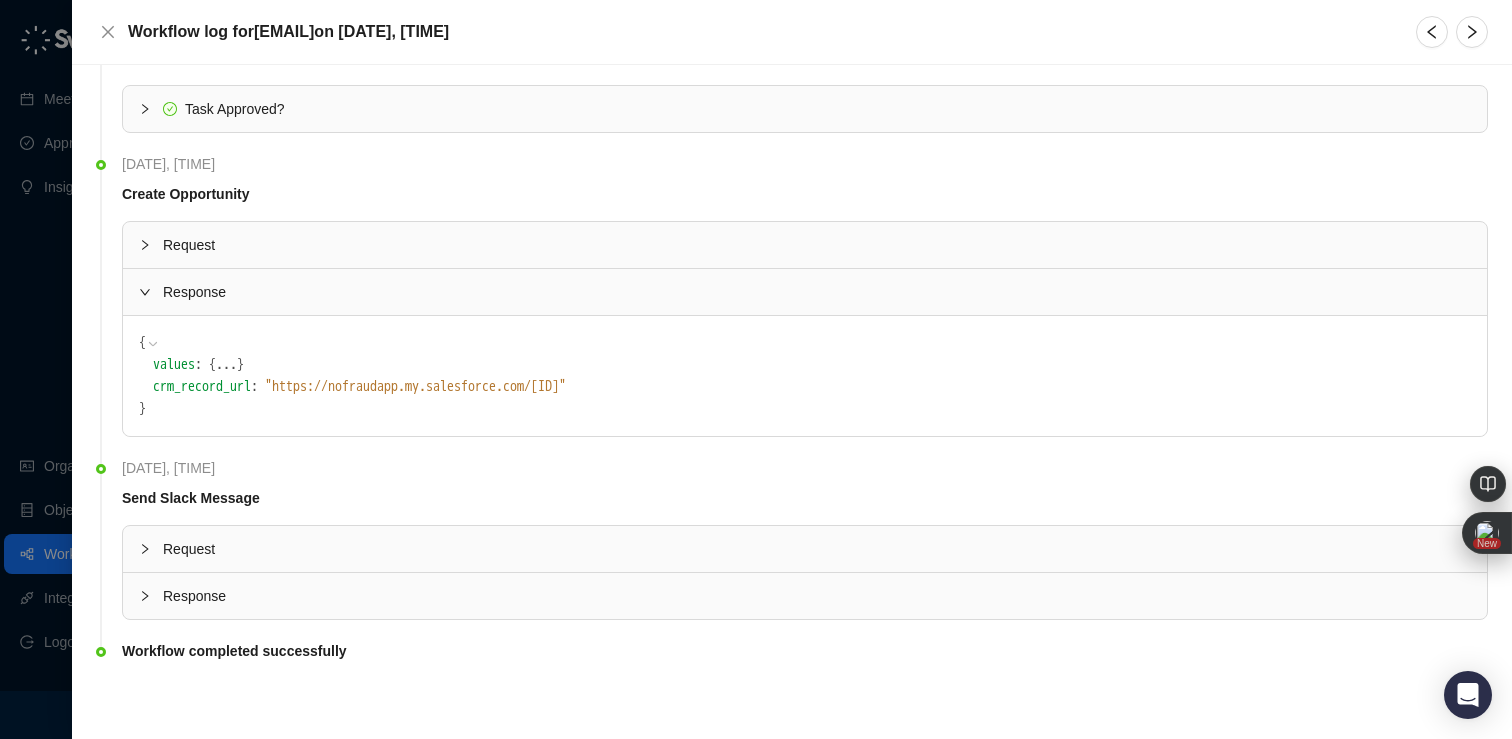 click on "}" at bounding box center [240, 364] 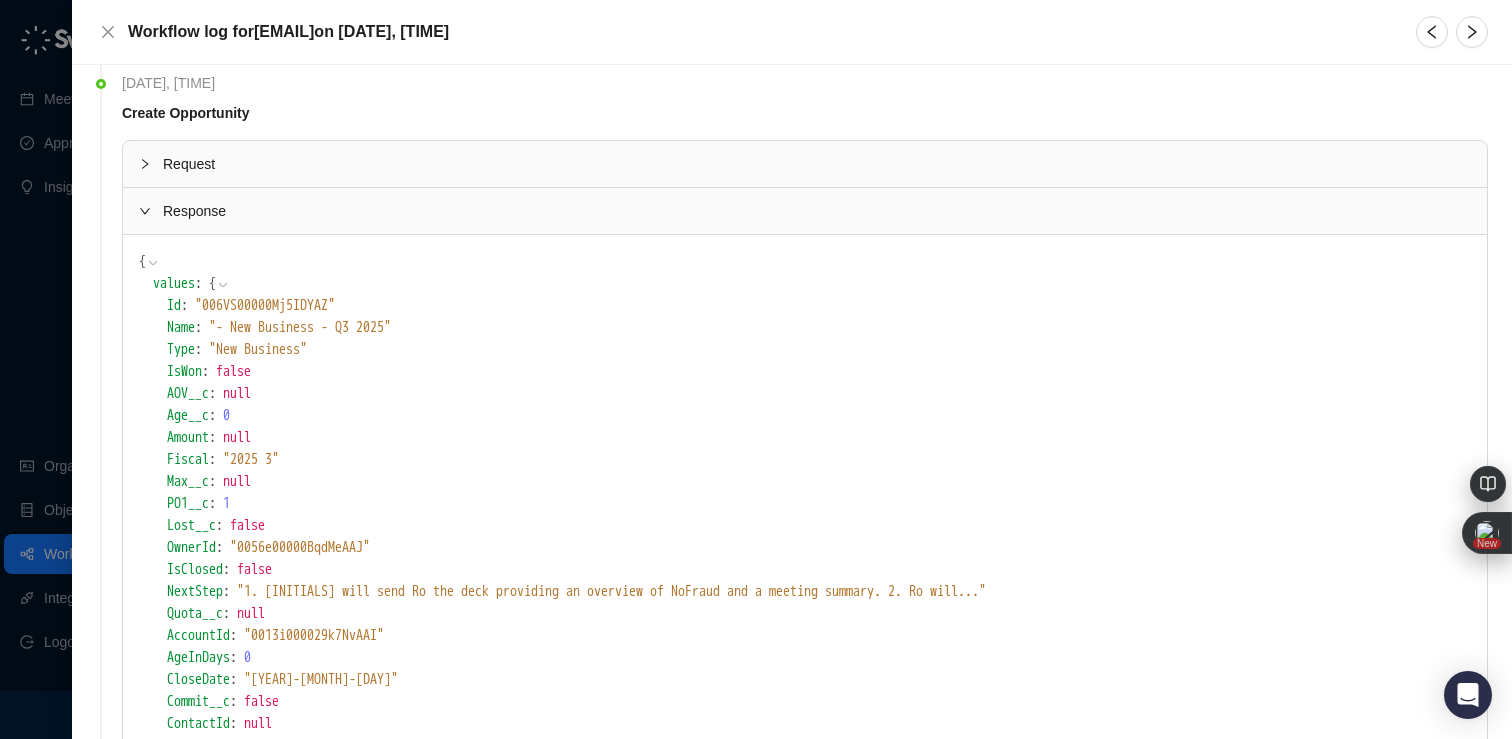 scroll, scrollTop: 1099, scrollLeft: 0, axis: vertical 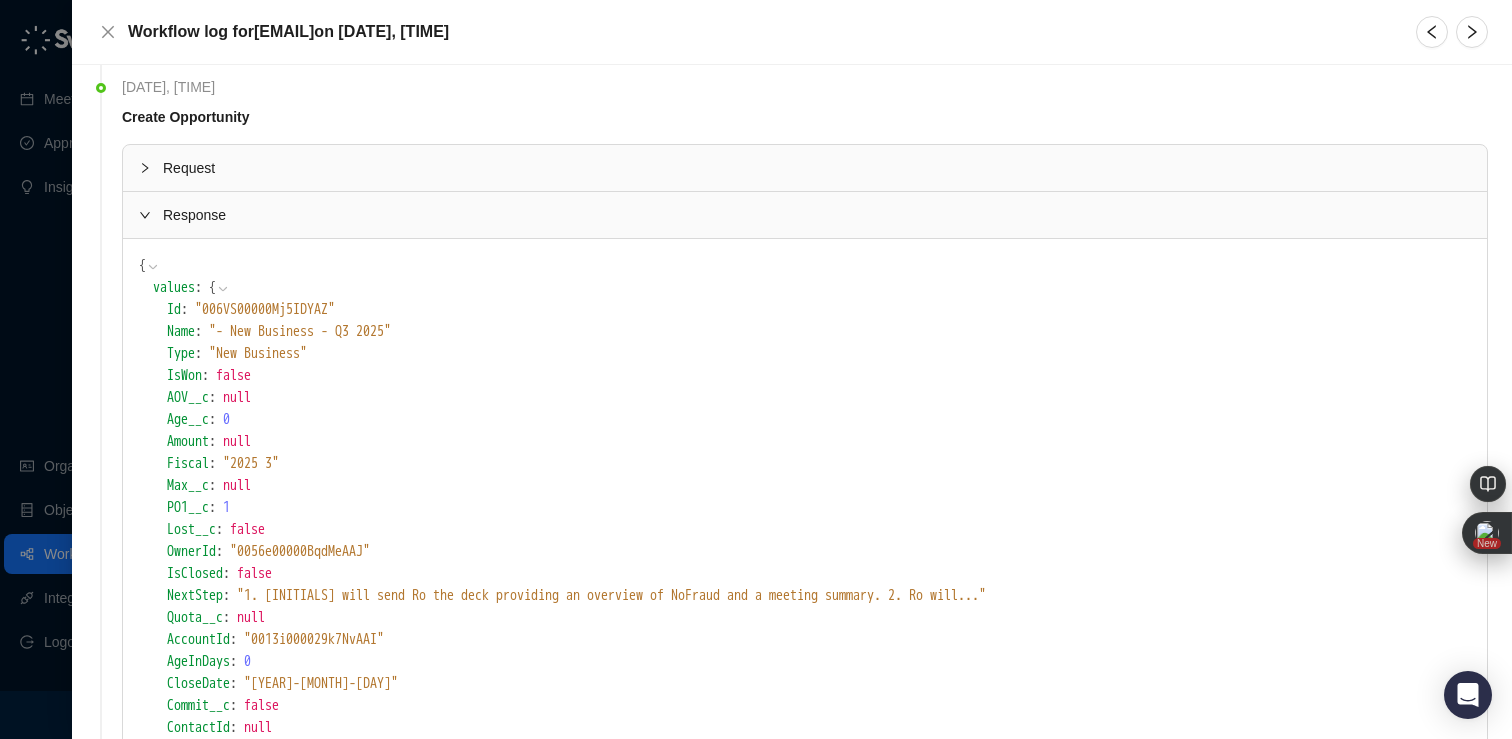 click 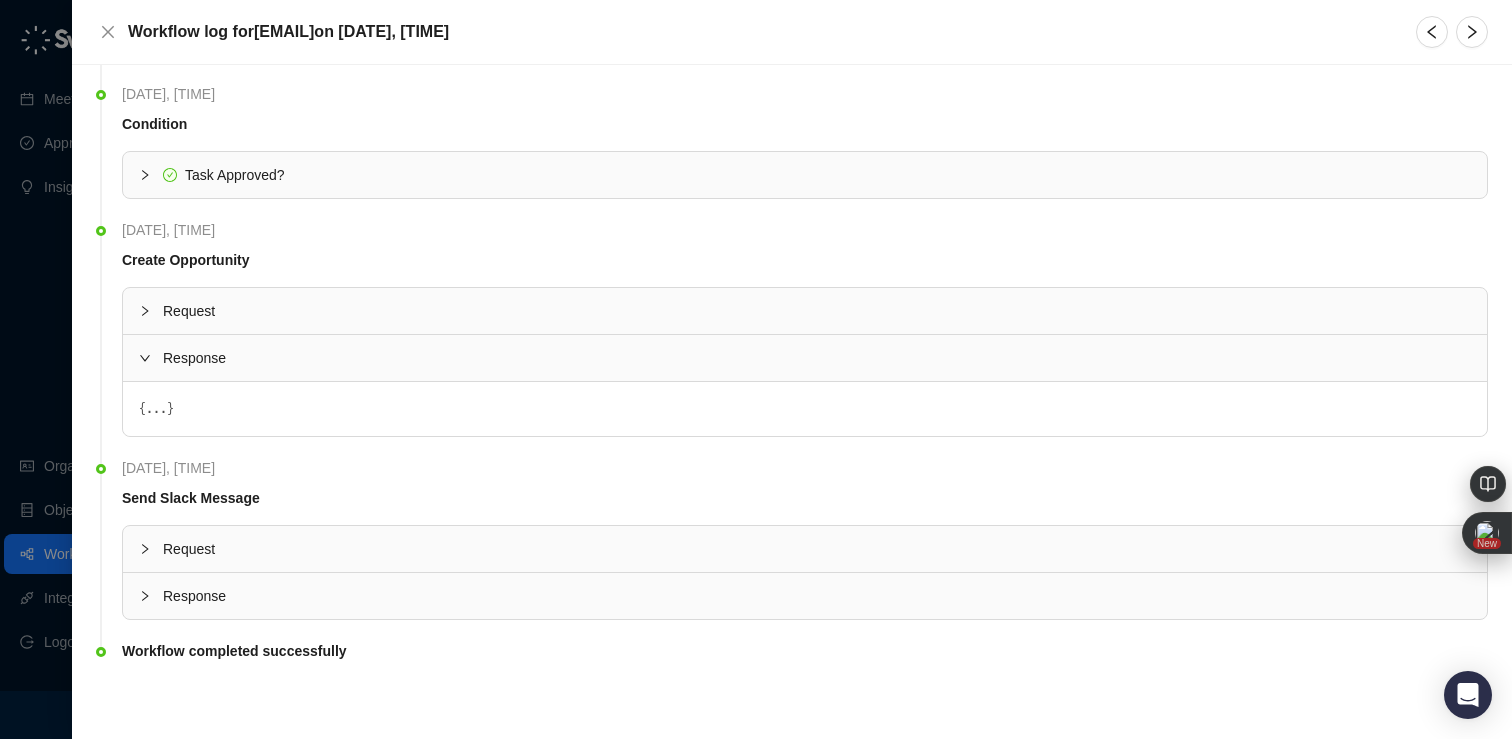 click on "..." at bounding box center [156, 409] 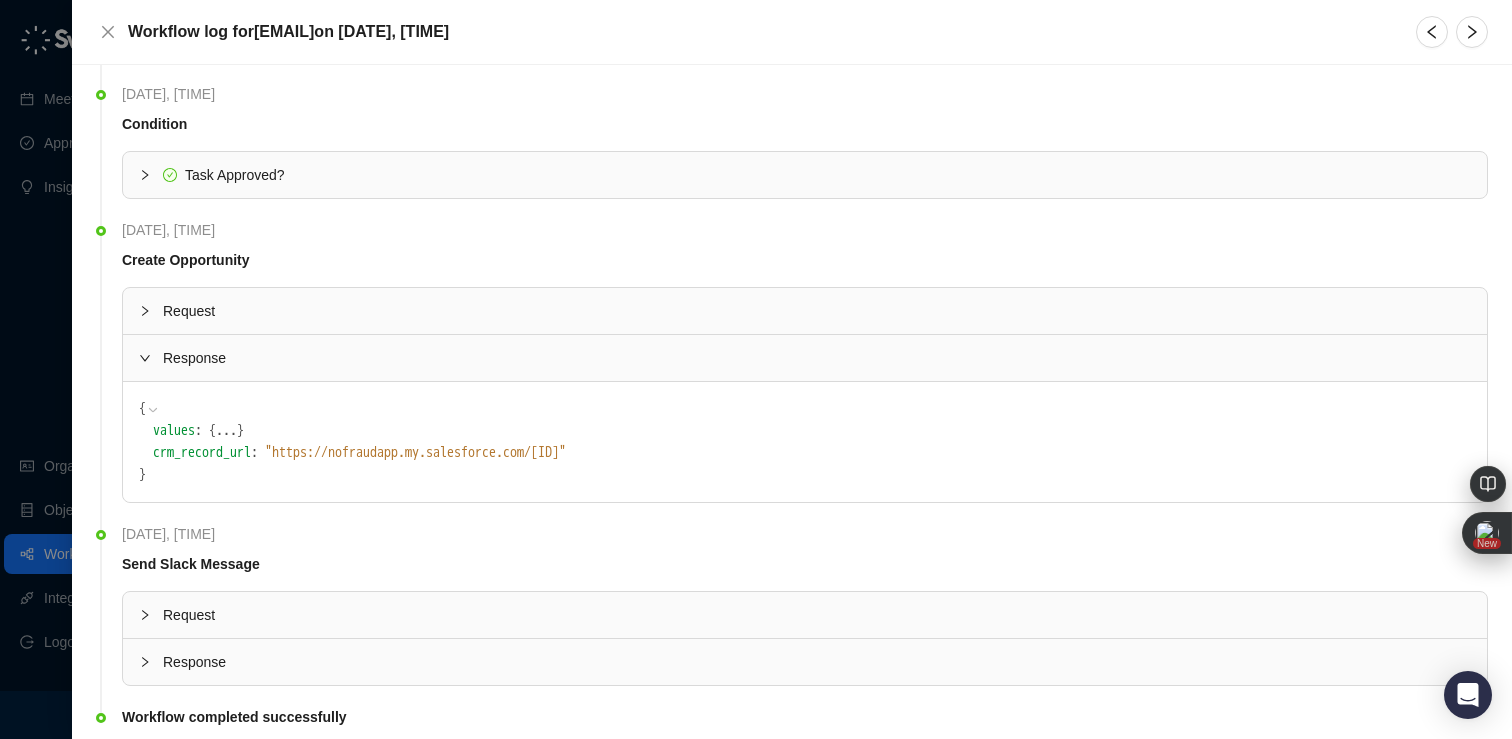click 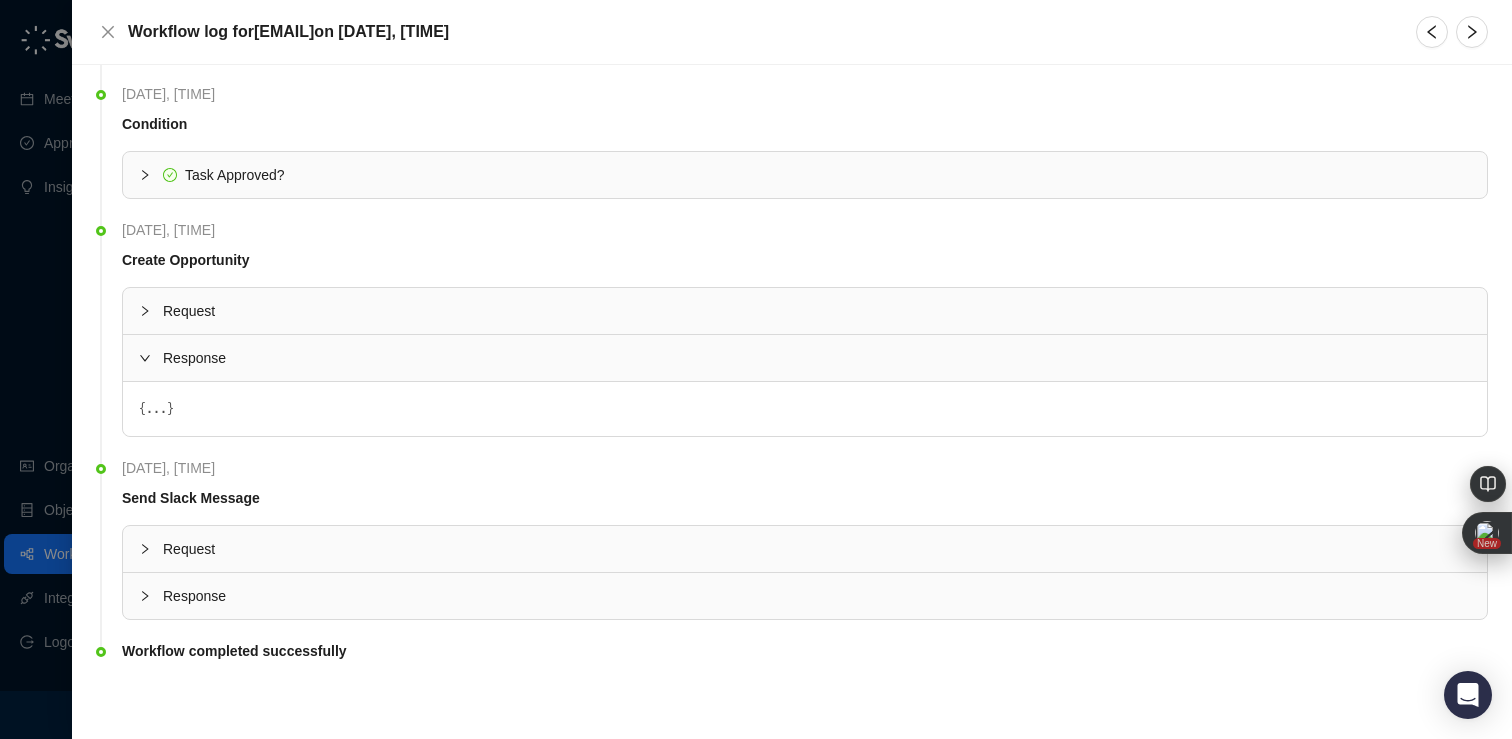 click on "..." at bounding box center (156, 409) 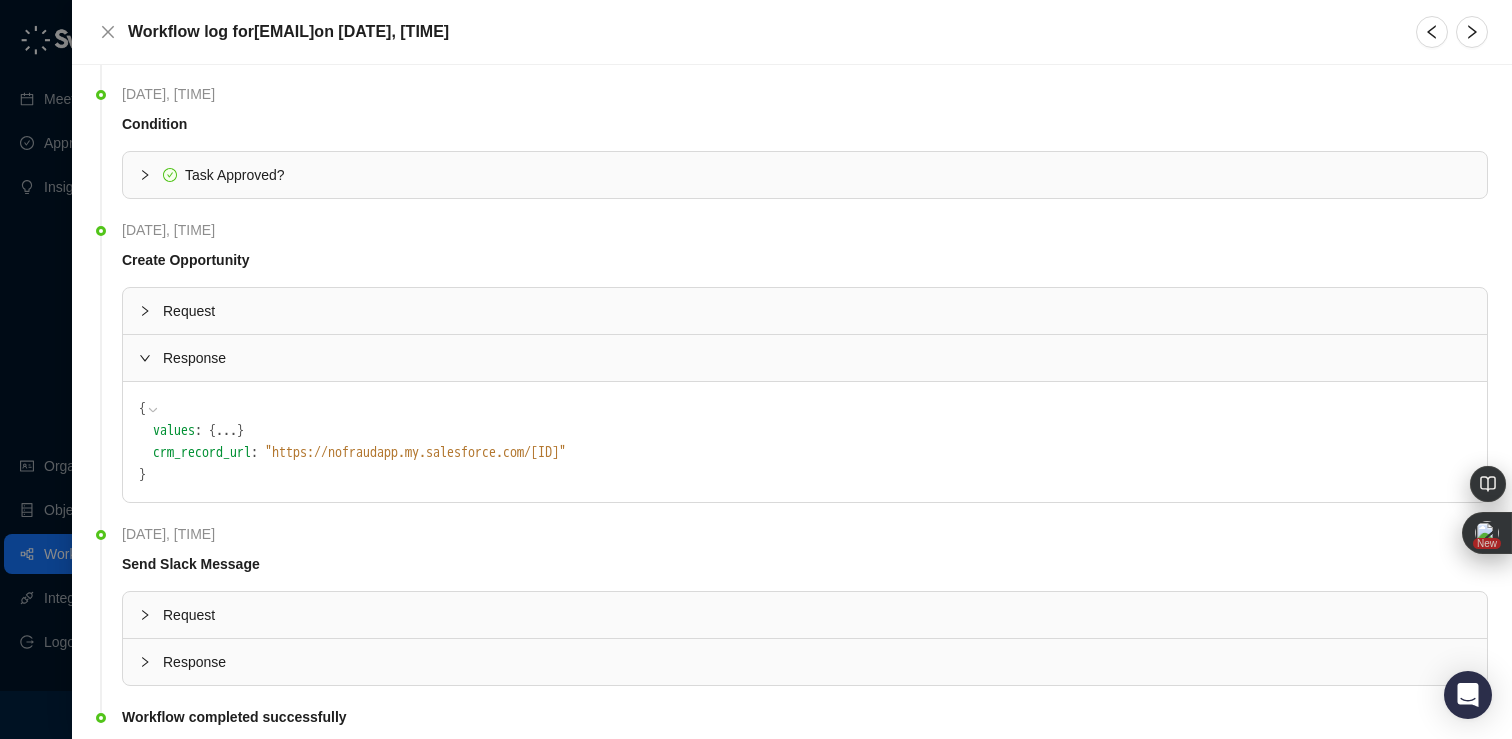 click on "..." at bounding box center [226, 431] 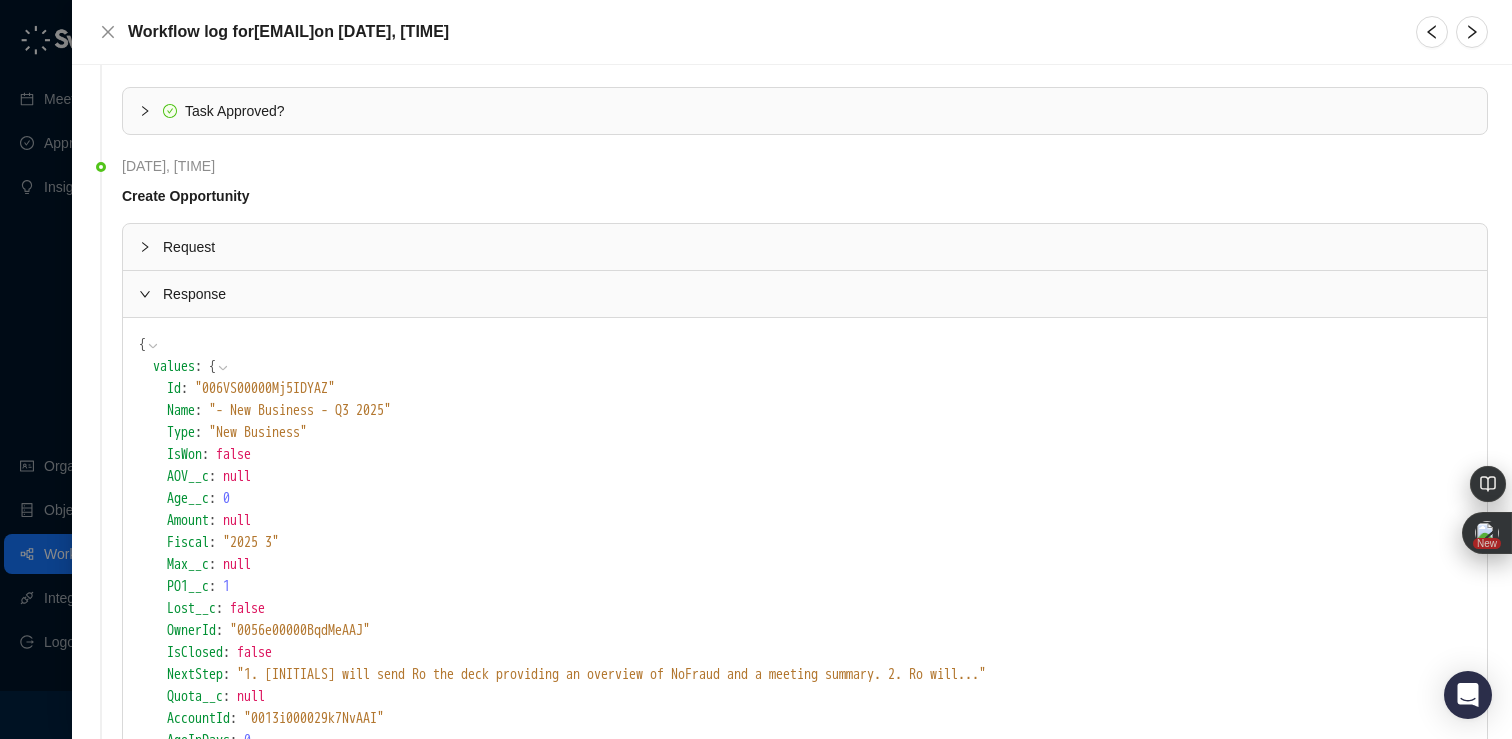 scroll, scrollTop: 1018, scrollLeft: 0, axis: vertical 